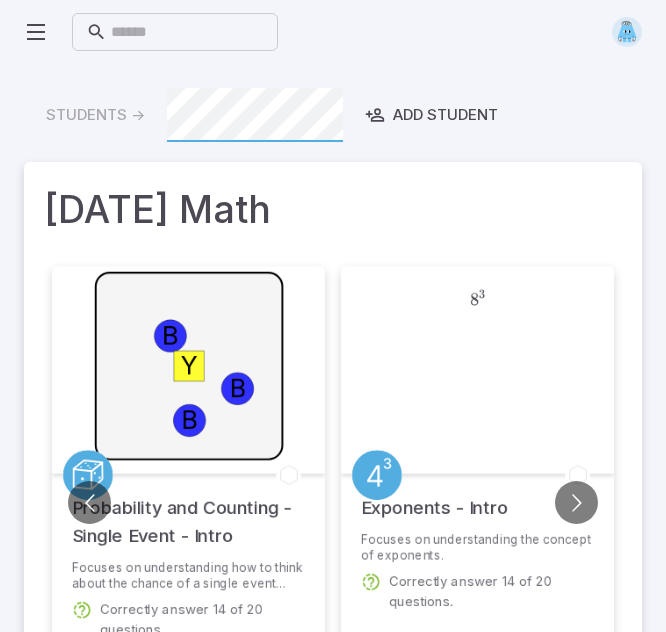 scroll, scrollTop: 0, scrollLeft: 0, axis: both 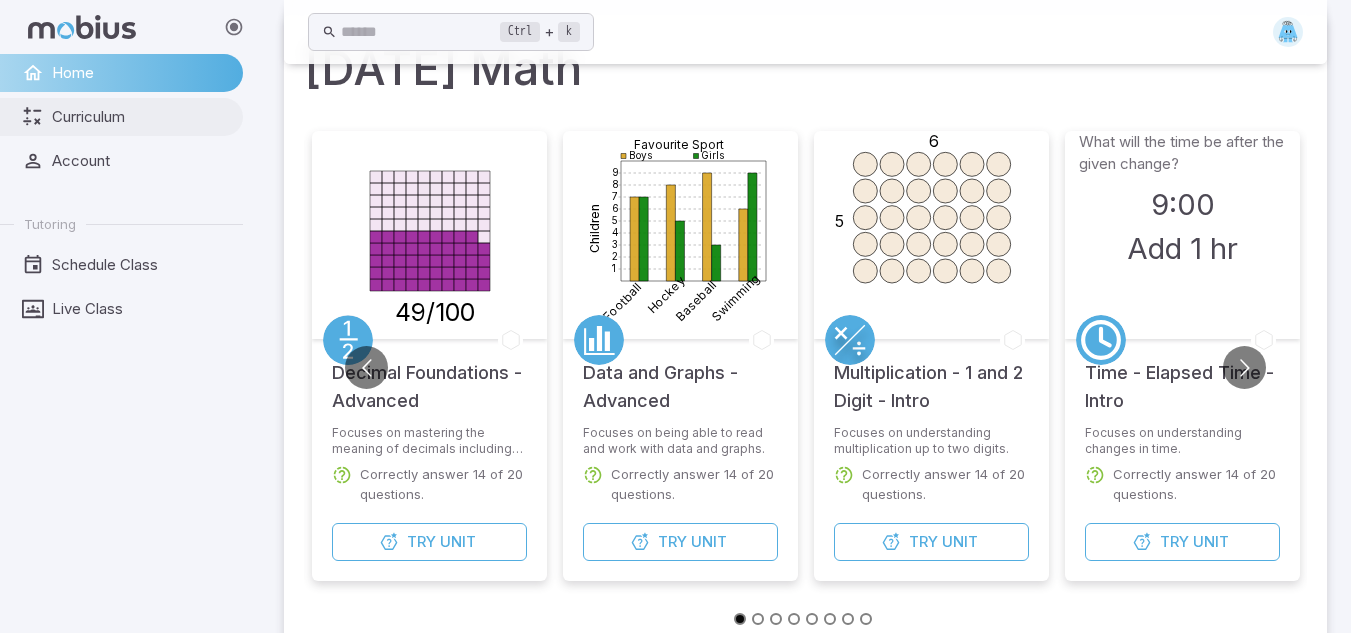 click on "Curriculum" at bounding box center [121, 117] 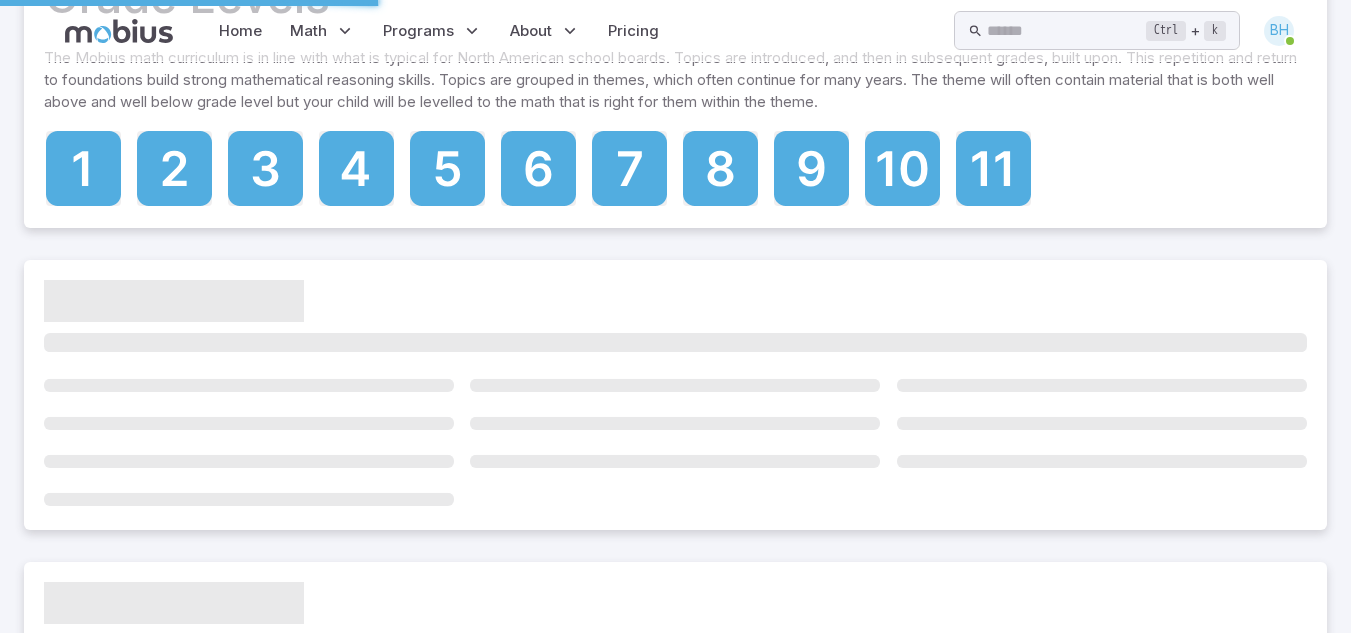 scroll, scrollTop: 0, scrollLeft: 0, axis: both 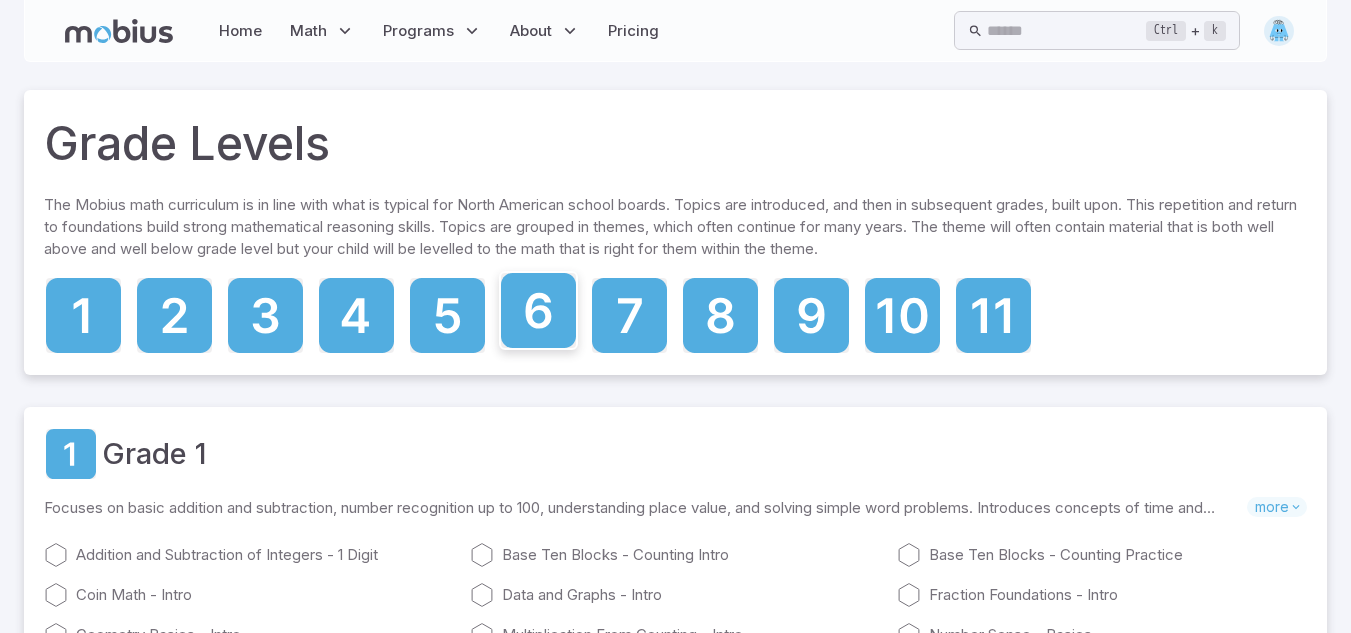 click 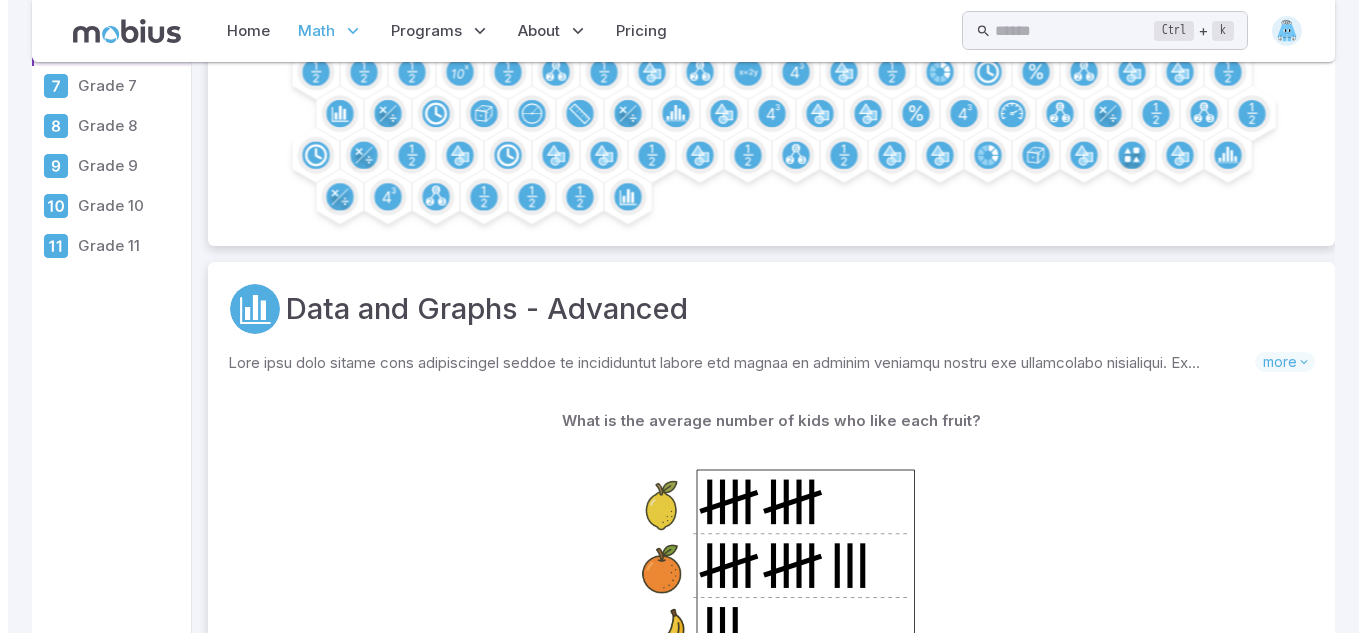 scroll, scrollTop: 0, scrollLeft: 0, axis: both 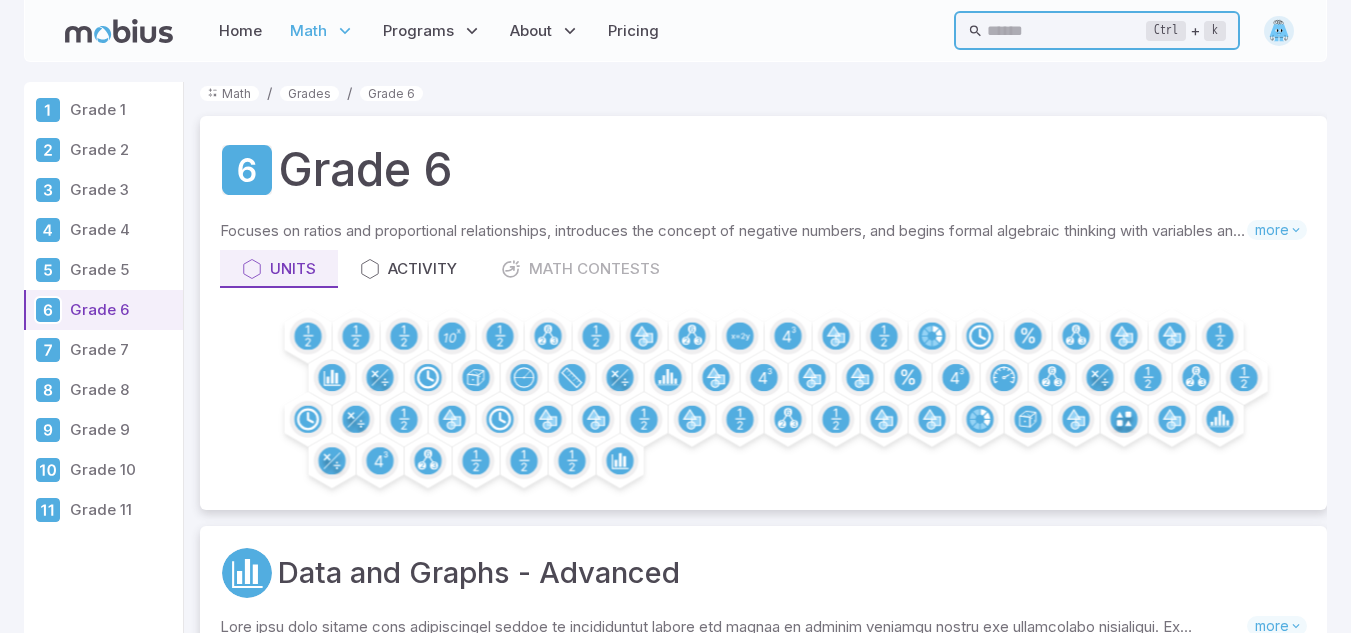 click at bounding box center (1066, 30) 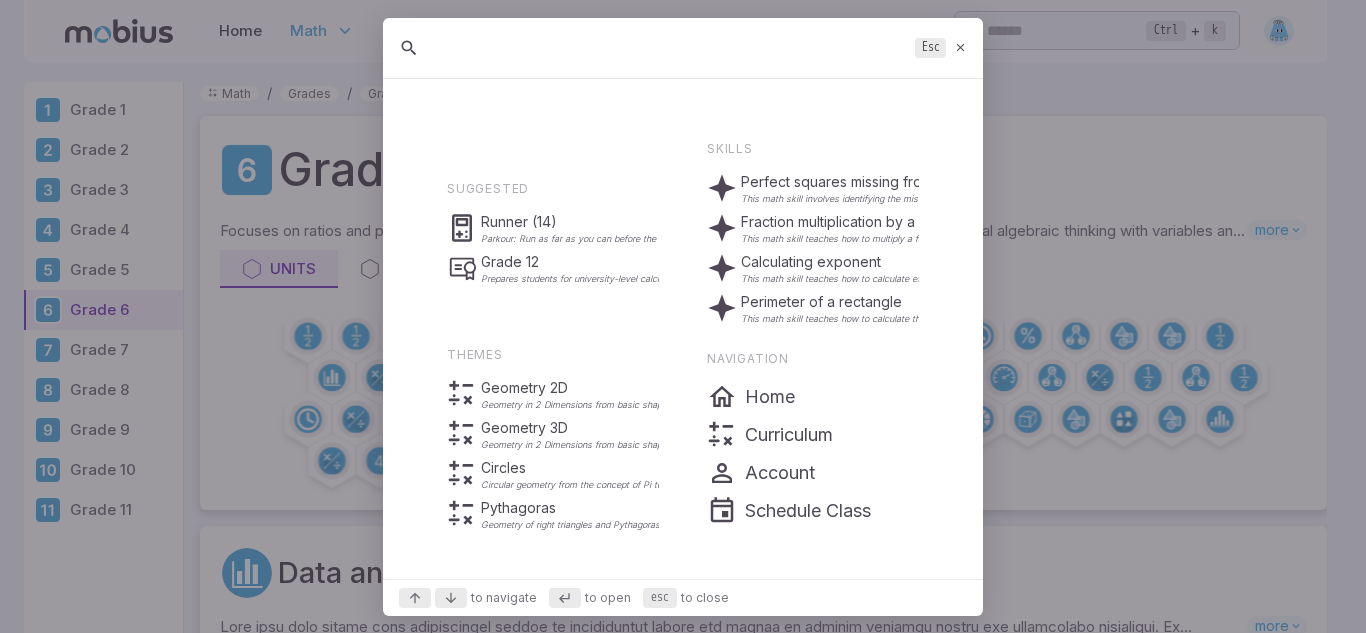 click at bounding box center (669, 48) 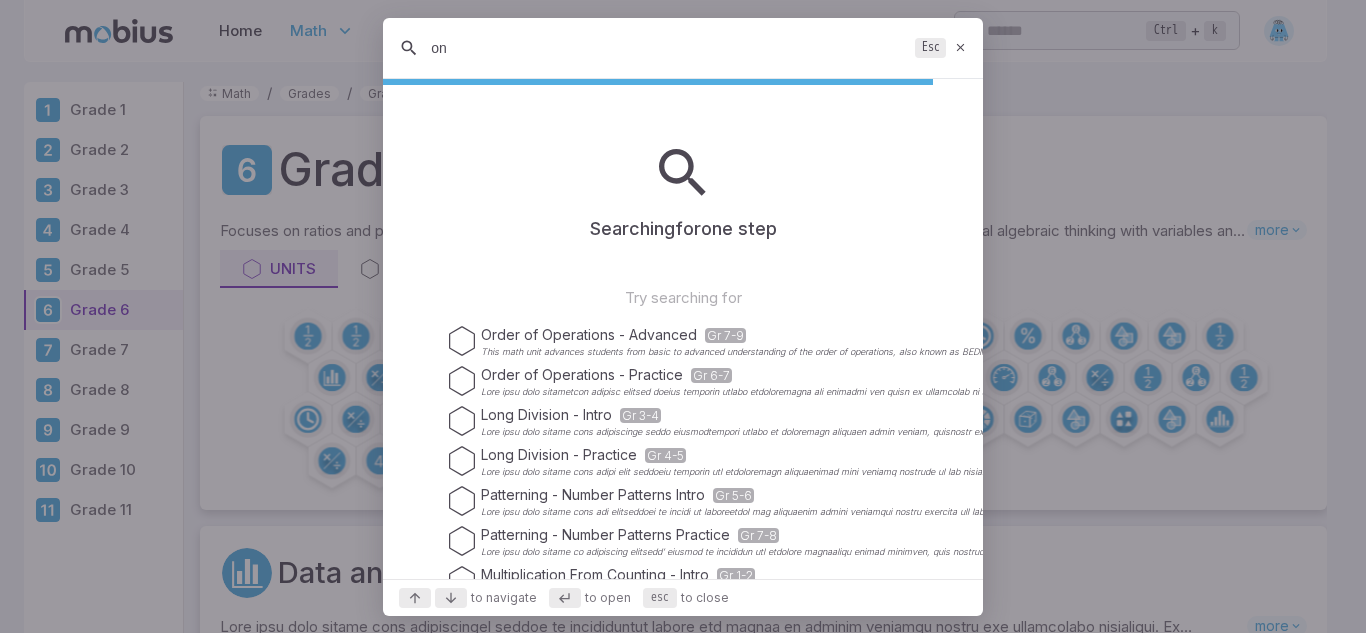 type on "o" 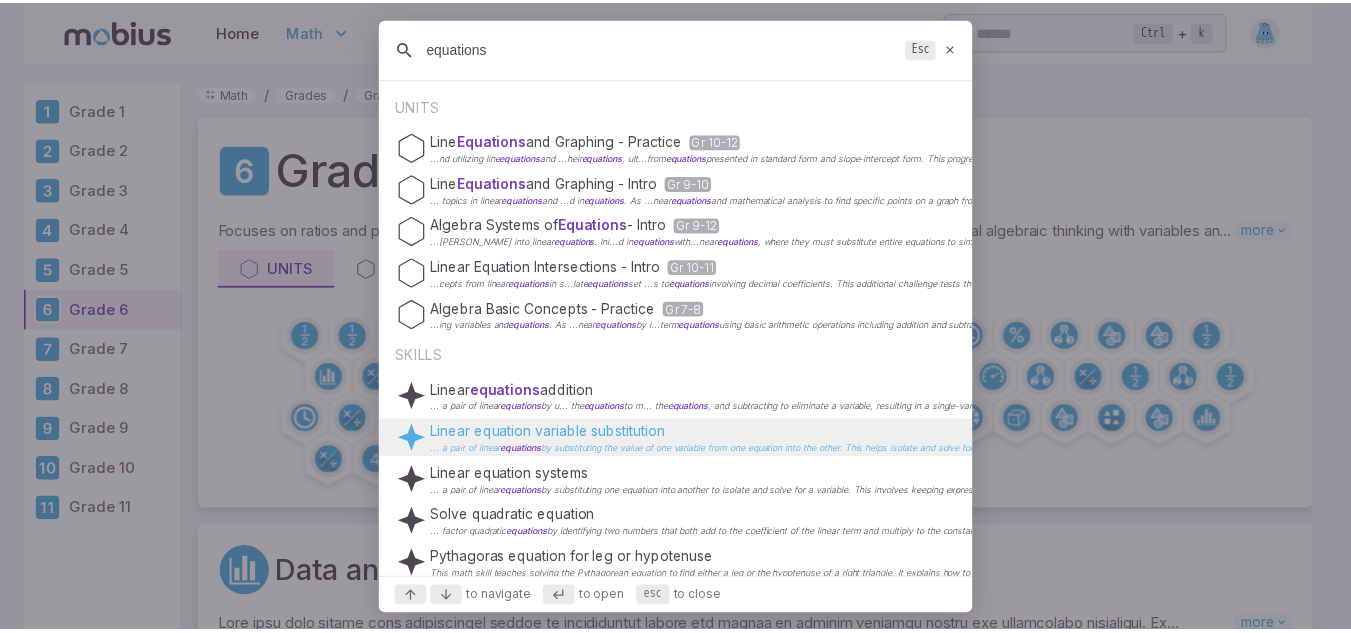 scroll, scrollTop: 0, scrollLeft: 0, axis: both 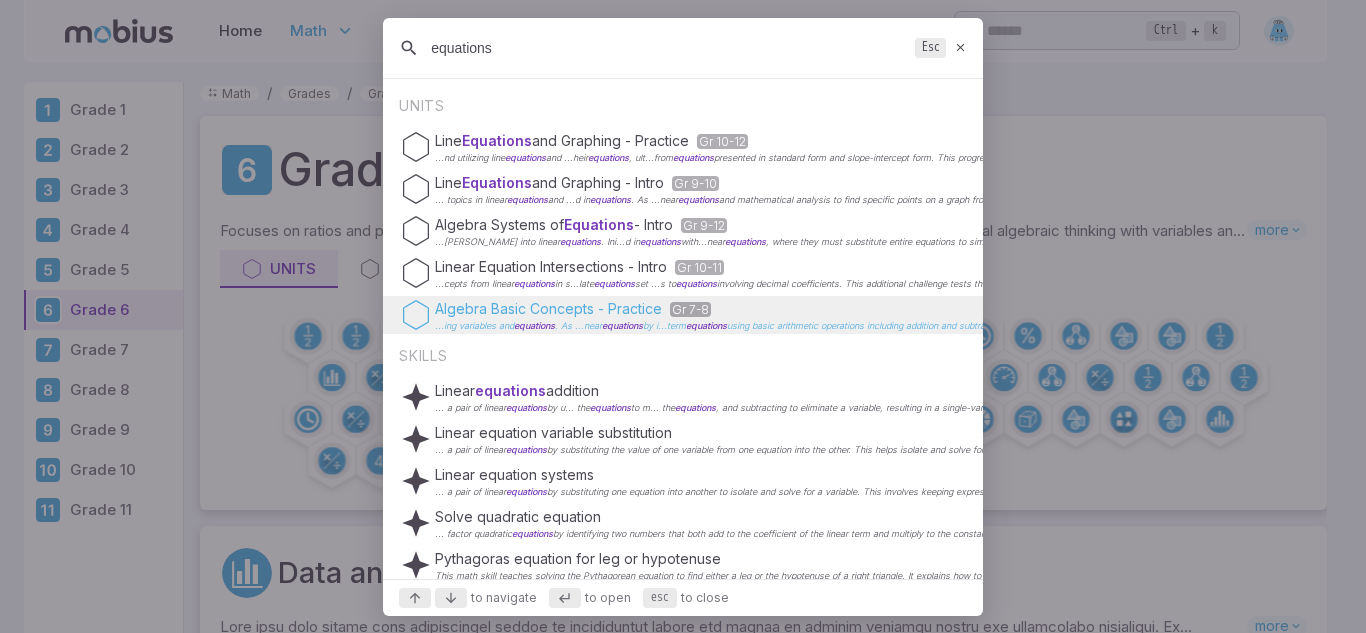 type on "equations" 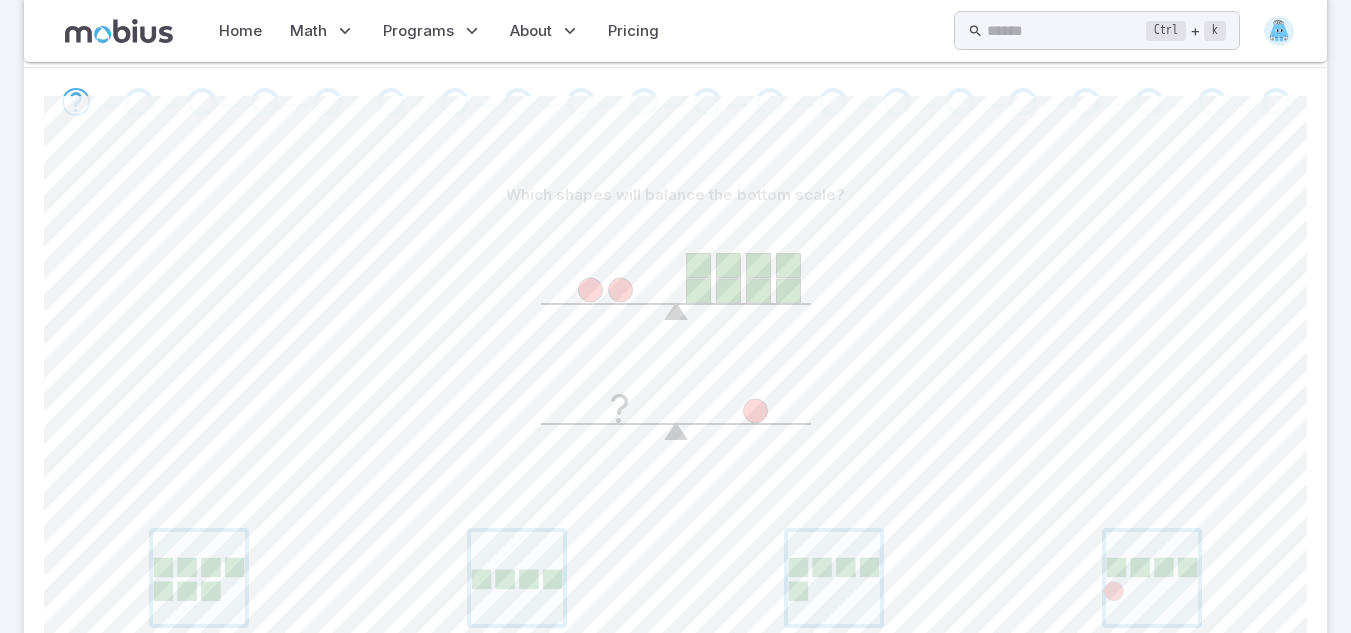 scroll, scrollTop: 375, scrollLeft: 0, axis: vertical 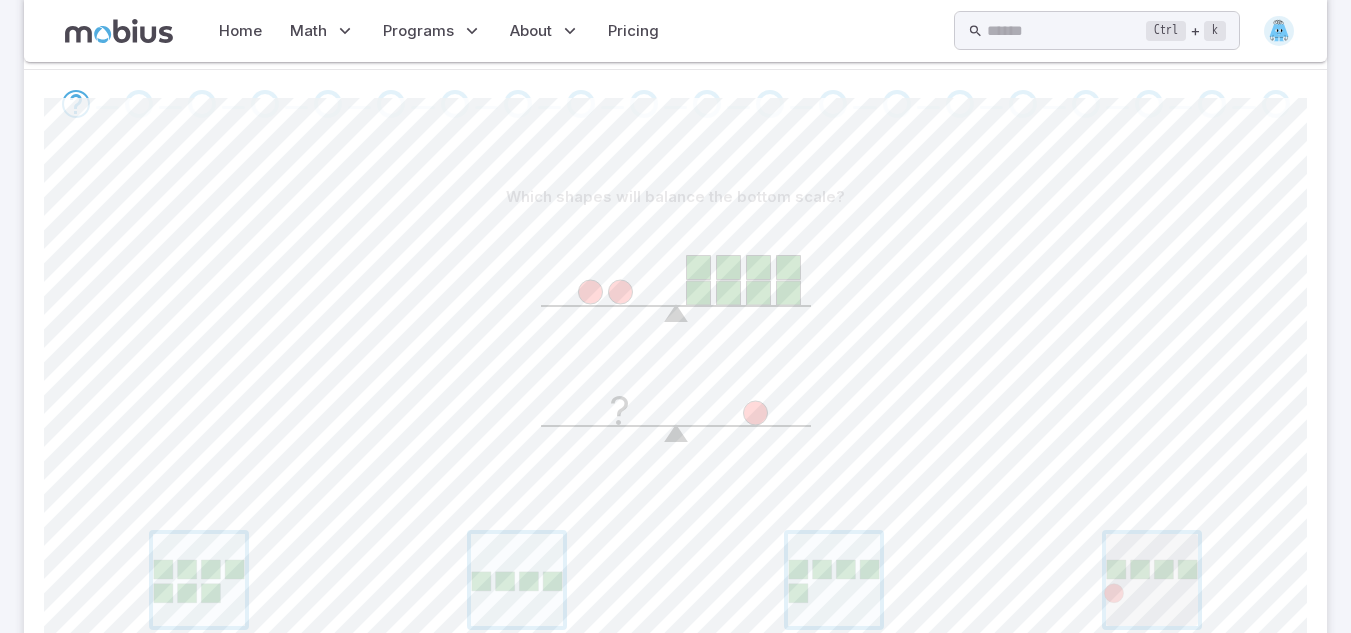 click at bounding box center (1152, 580) 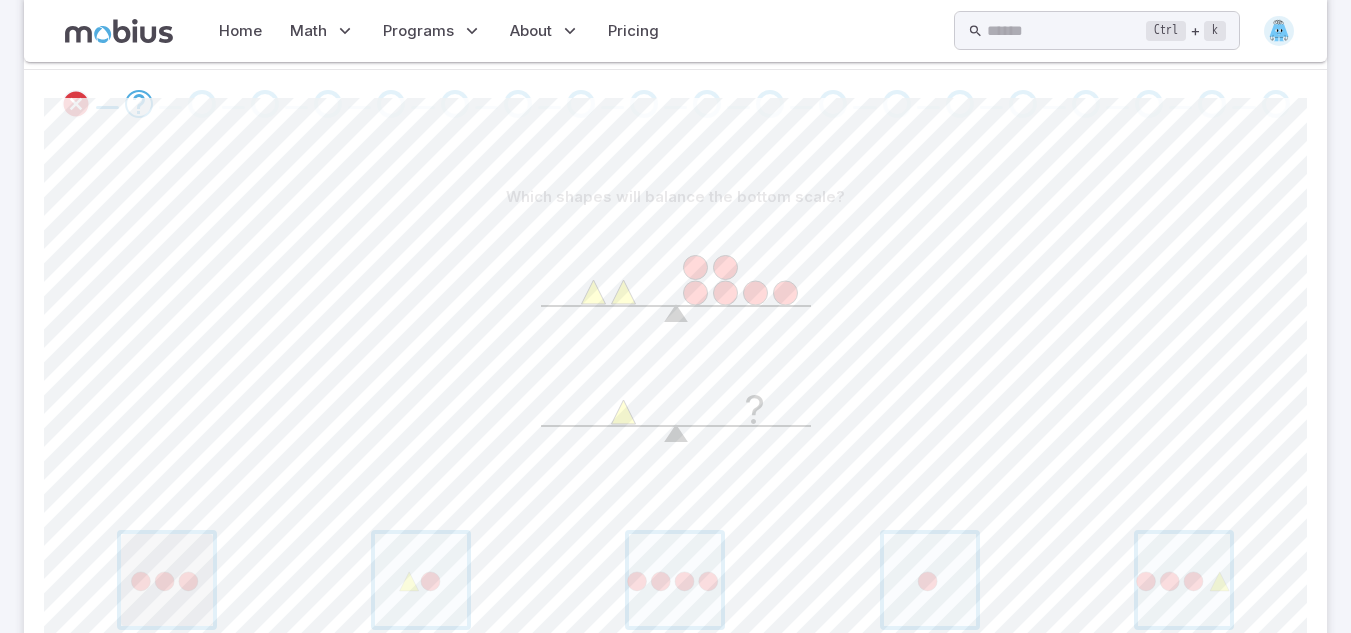click at bounding box center (167, 580) 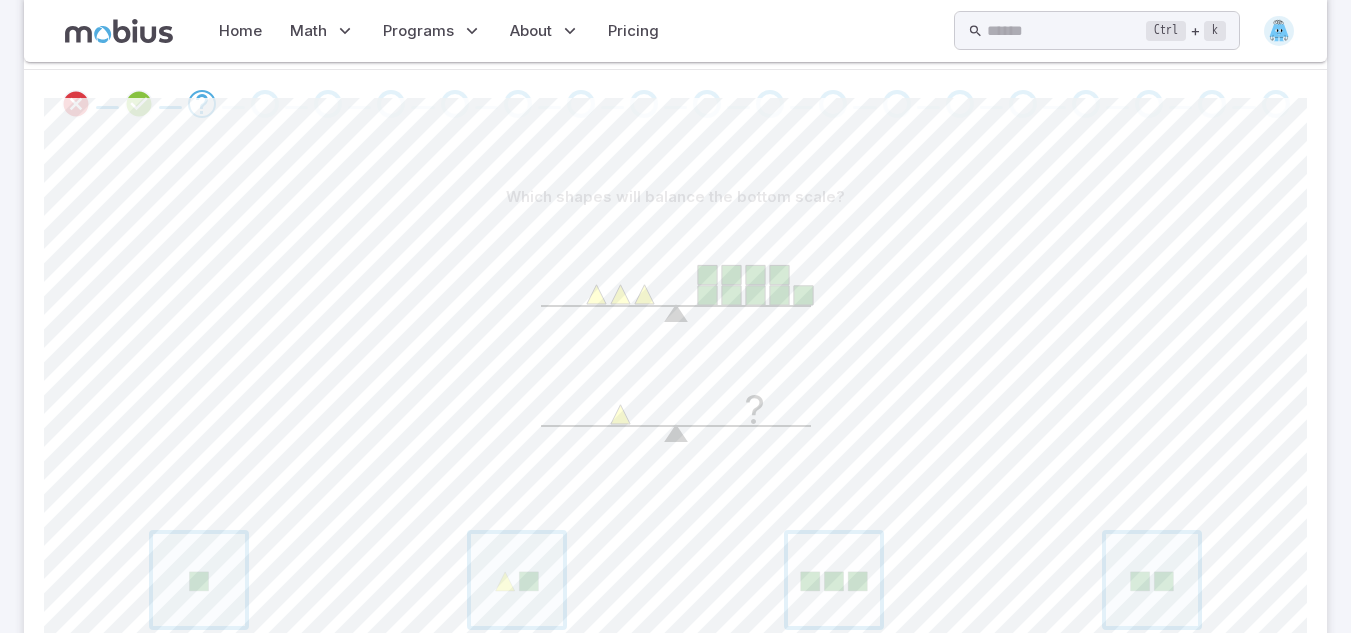 click at bounding box center (834, 580) 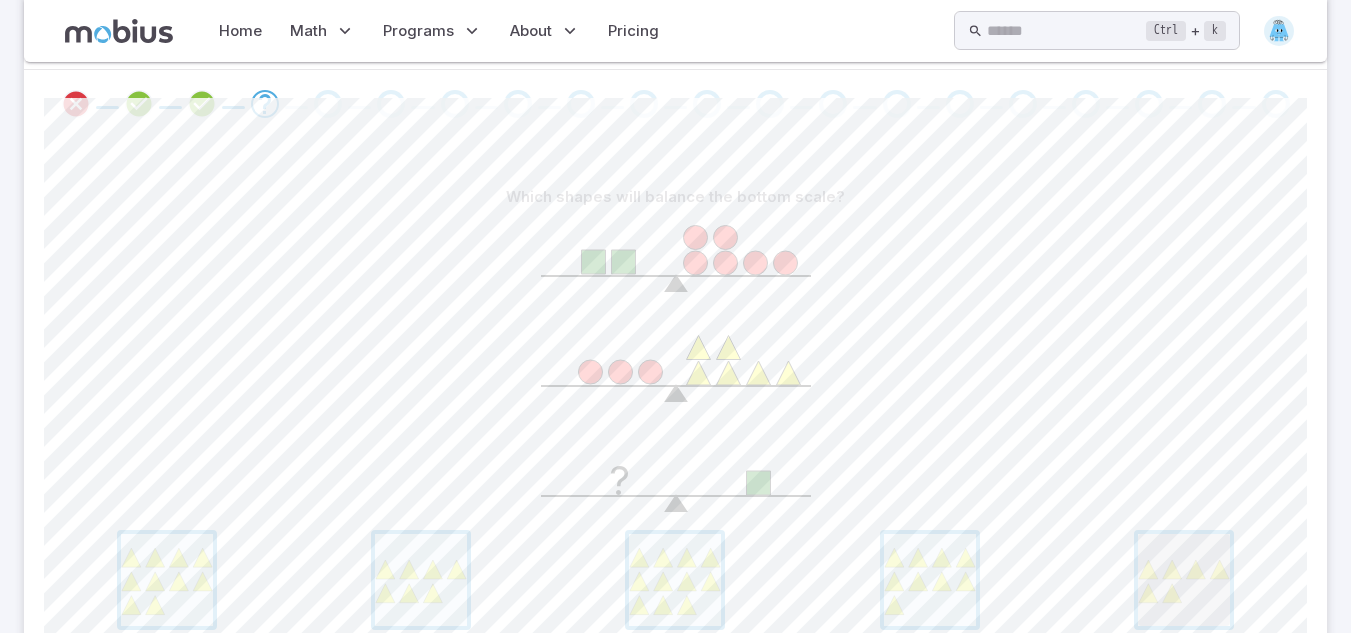 click at bounding box center [1184, 580] 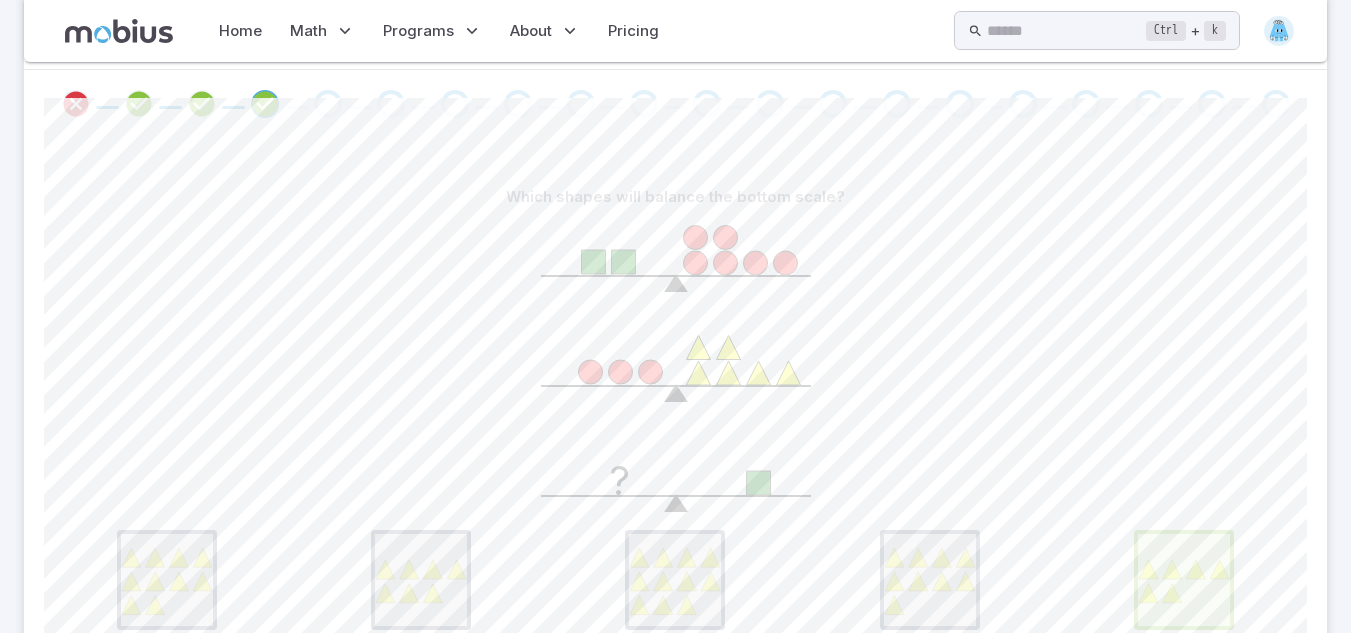 scroll, scrollTop: 249, scrollLeft: 0, axis: vertical 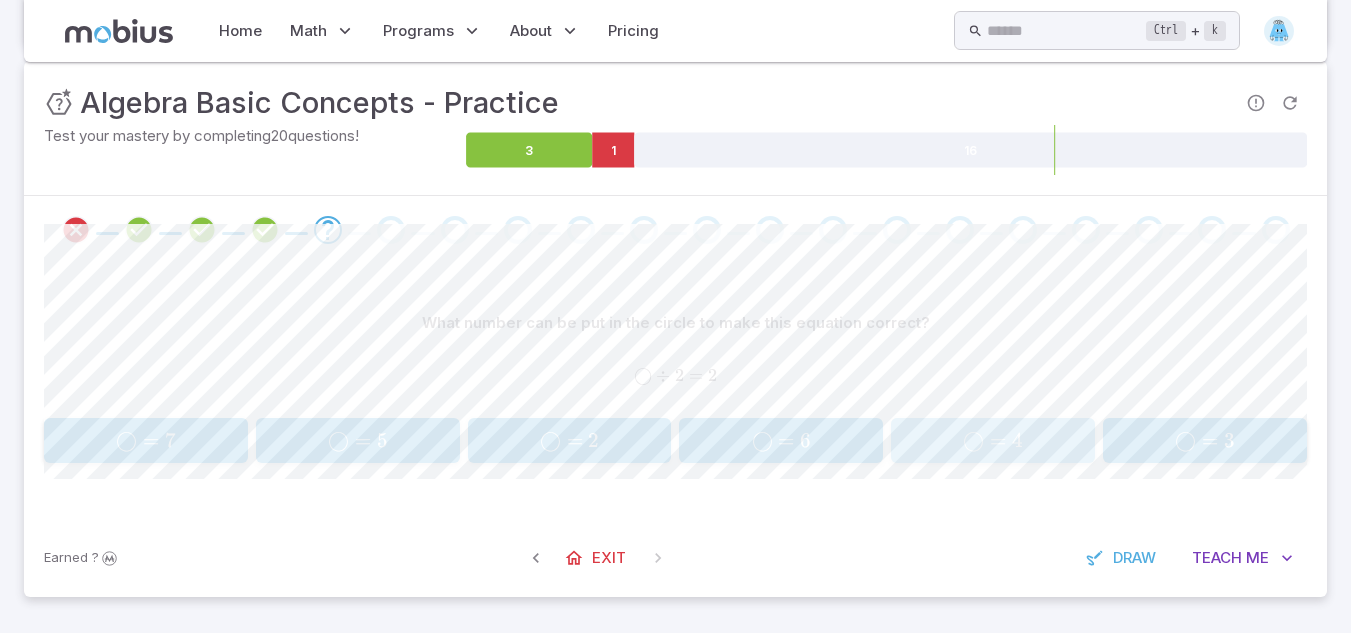 click on "◯ = 4" at bounding box center (993, 440) 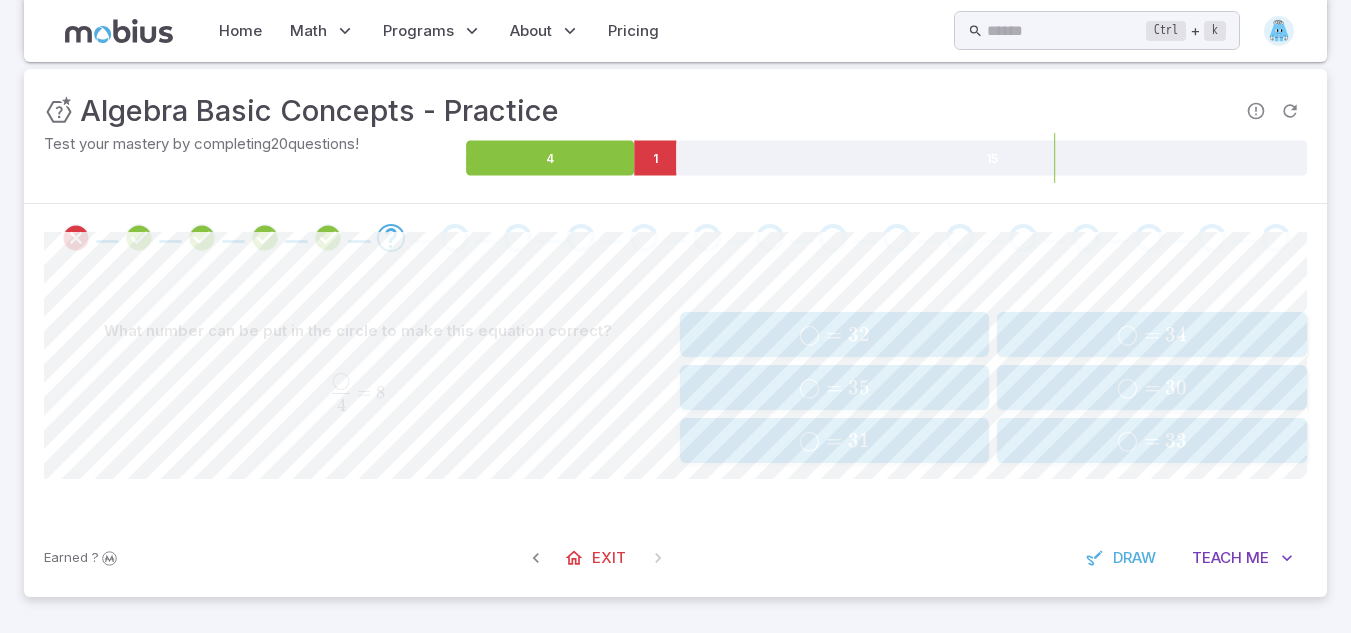 scroll, scrollTop: 241, scrollLeft: 0, axis: vertical 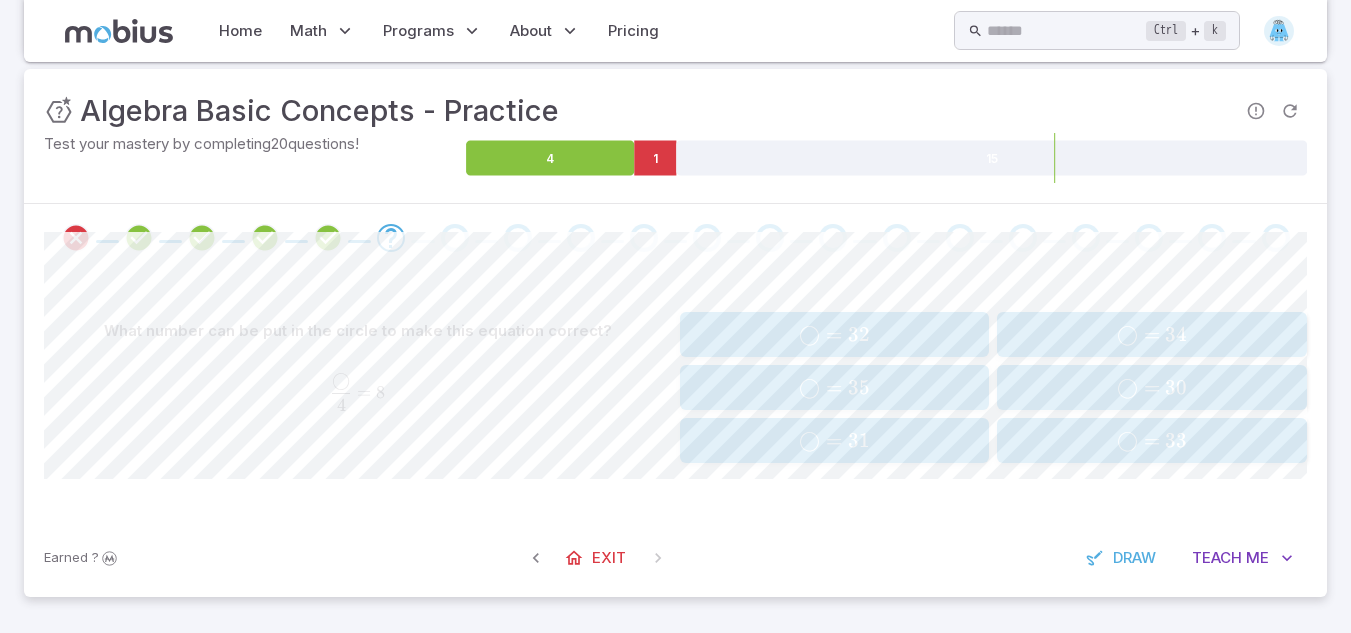 click on "◯ = 32" at bounding box center [834, 334] 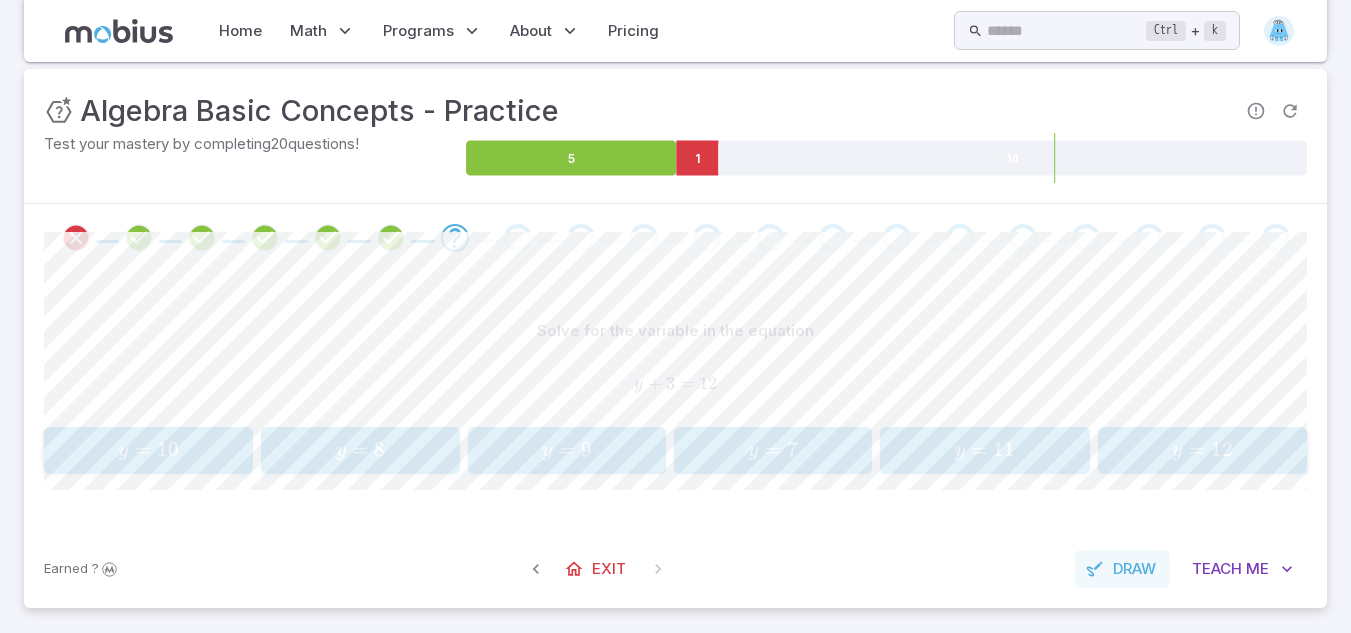 click on "Draw" at bounding box center [1134, 569] 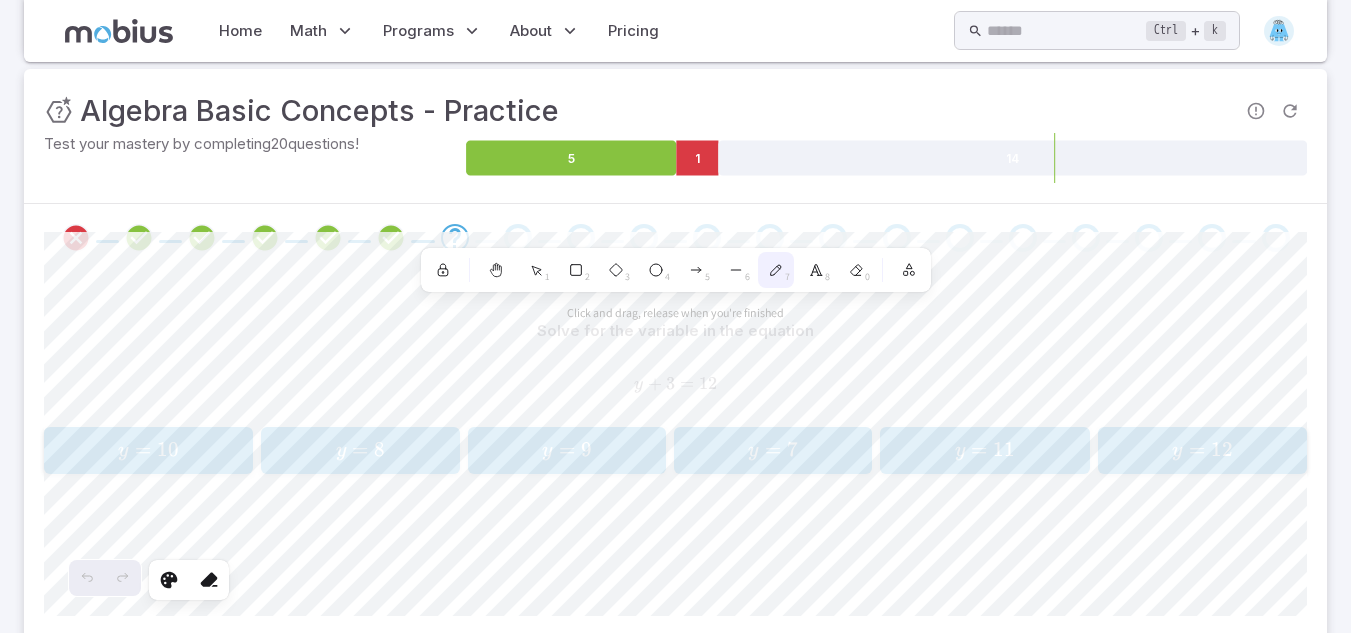 click 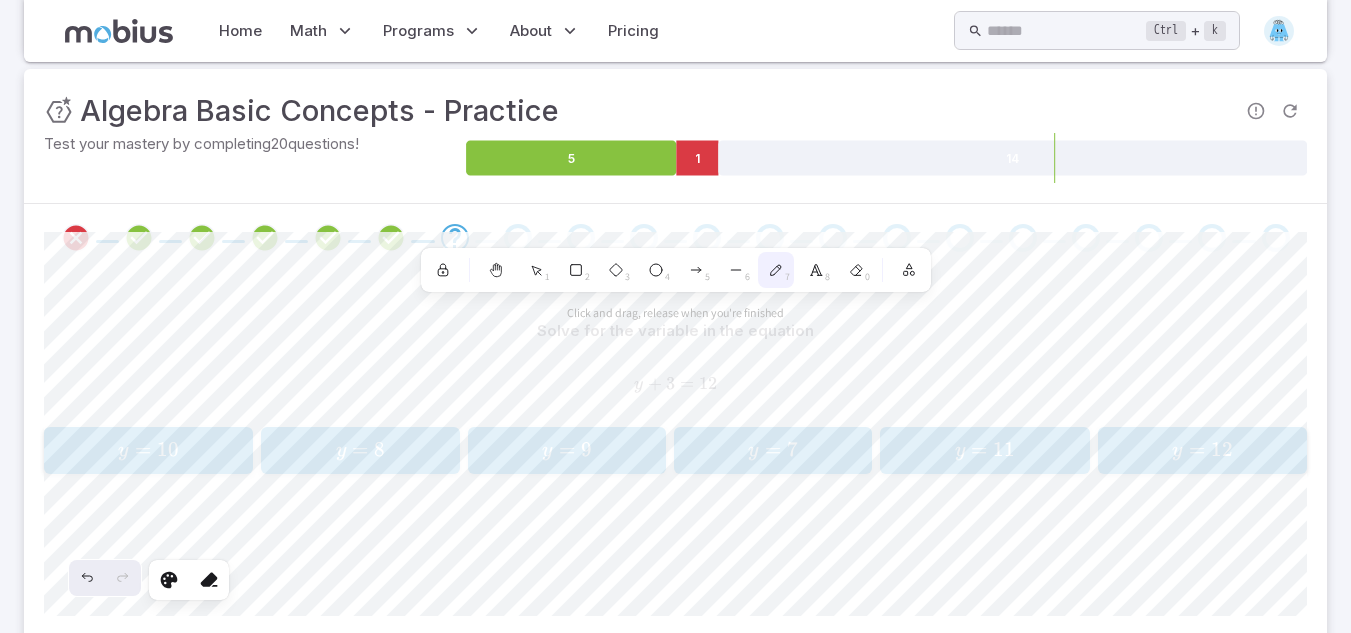 click 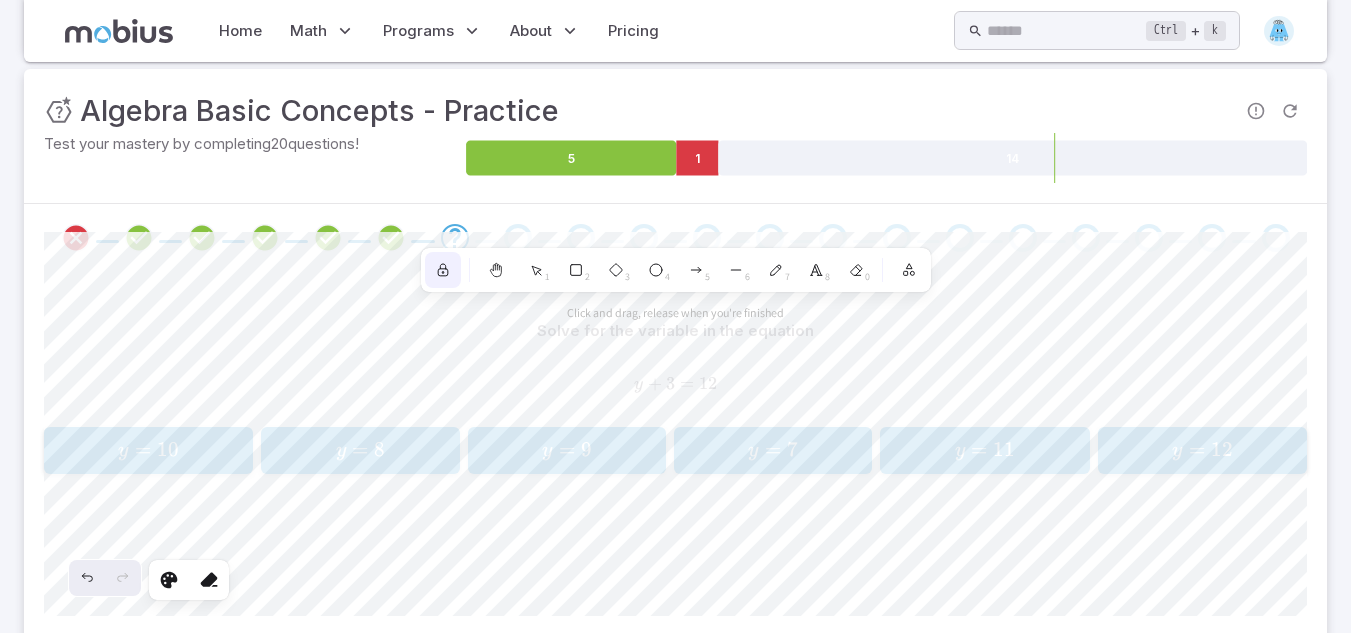 click at bounding box center [443, 270] 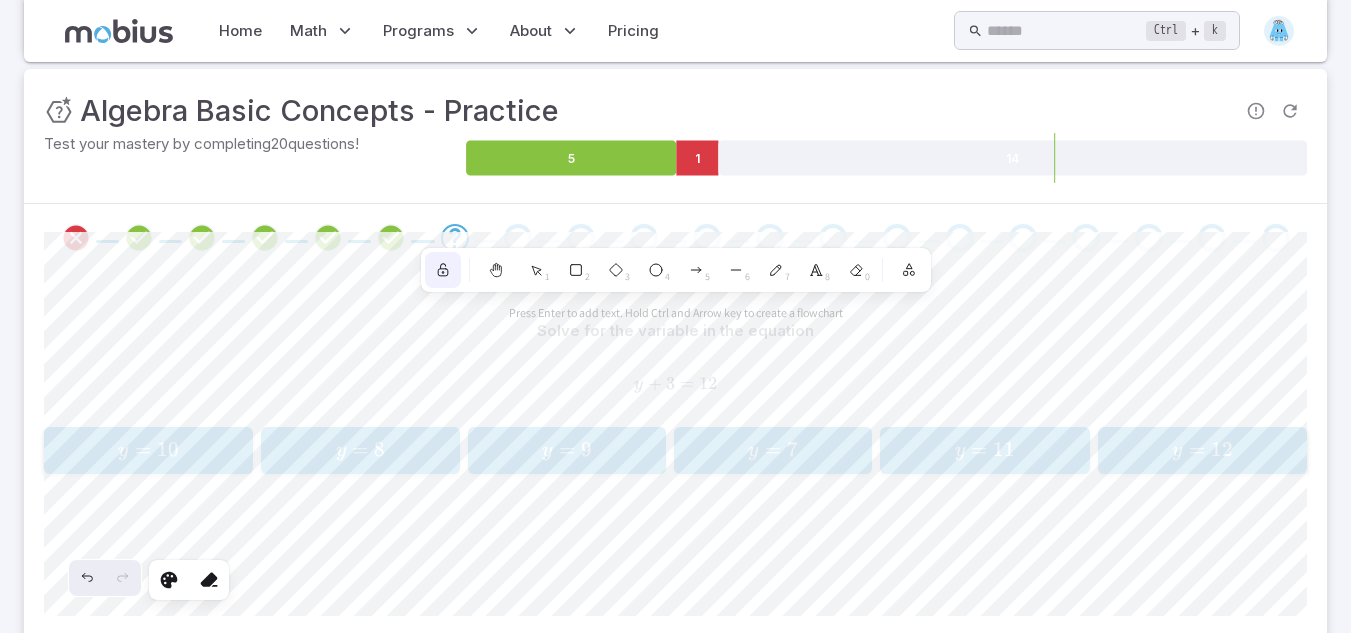 click at bounding box center [443, 270] 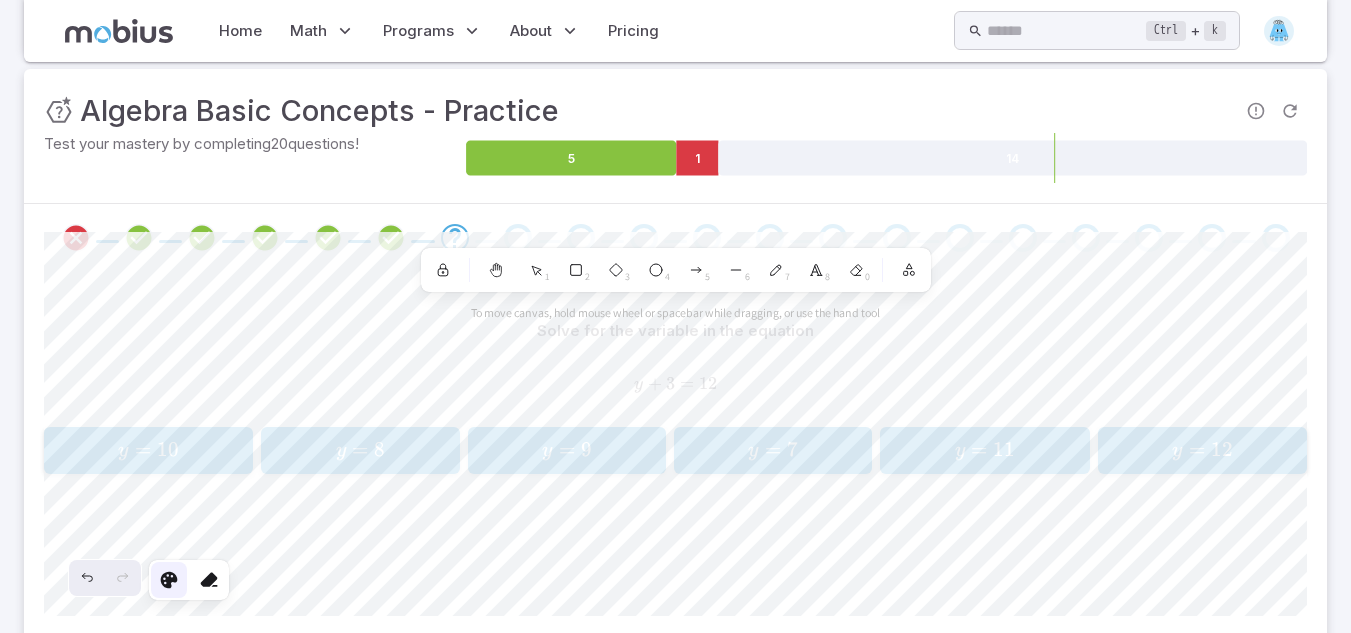 click at bounding box center [169, 580] 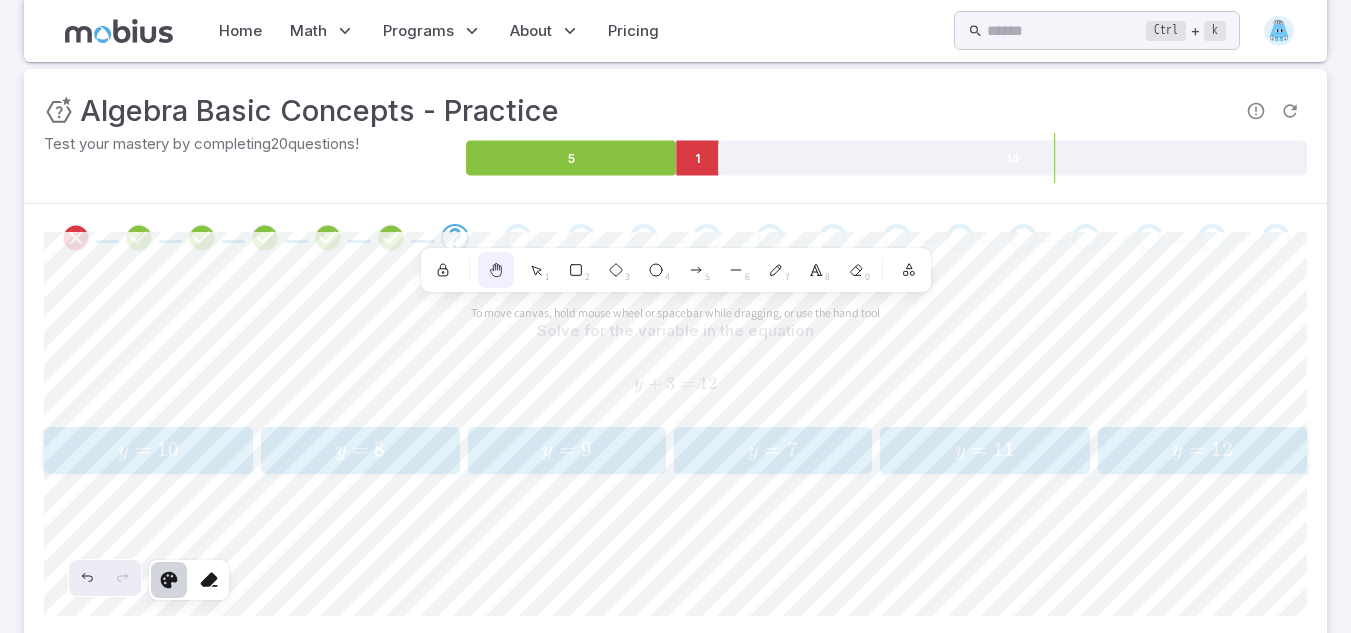 click at bounding box center (496, 270) 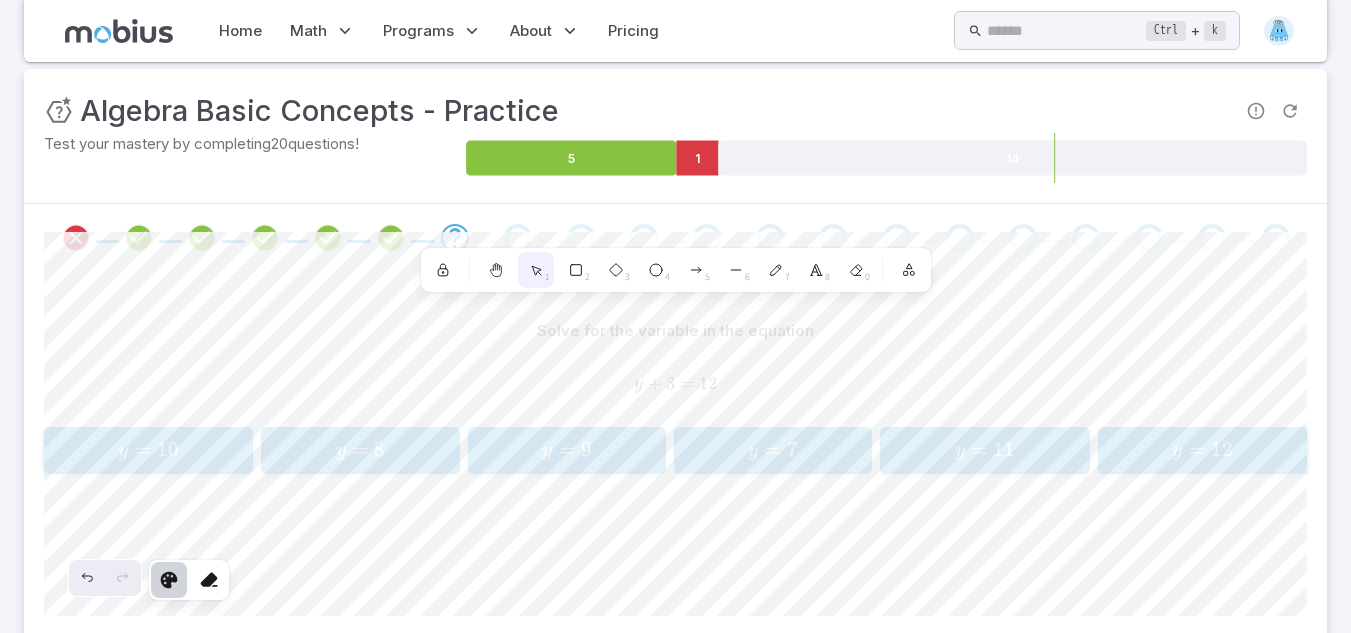 click 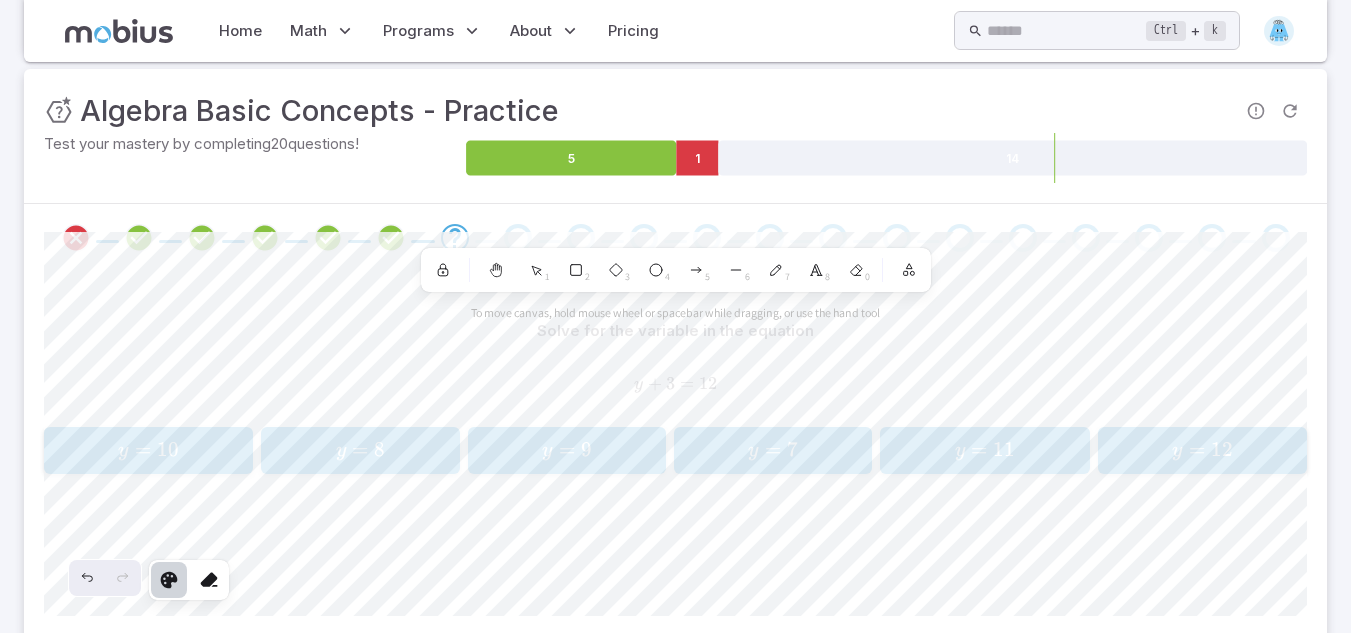 click on "To move canvas, hold mouse wheel or spacebar while dragging, or use the hand tool Shapes 1 2 3 4 5 6 7 8 0 Library Canvas actions 100 %   Exit zen mode" at bounding box center (675, 424) 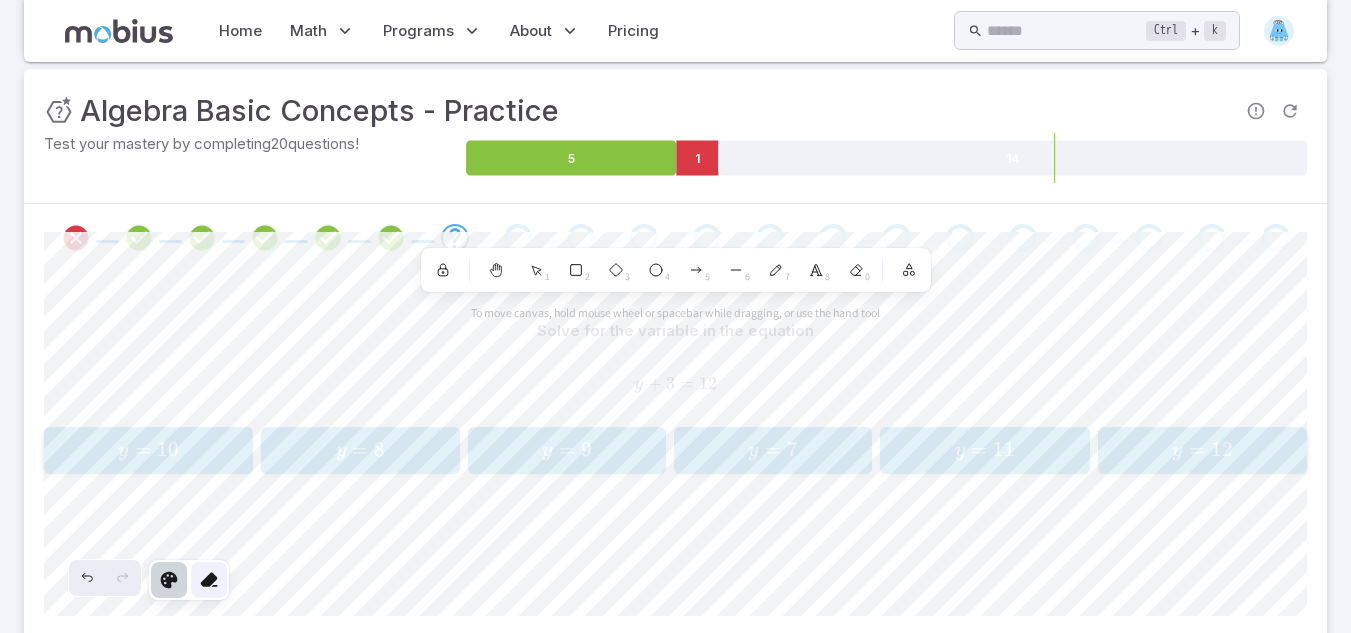 drag, startPoint x: 173, startPoint y: 582, endPoint x: 204, endPoint y: 584, distance: 31.06445 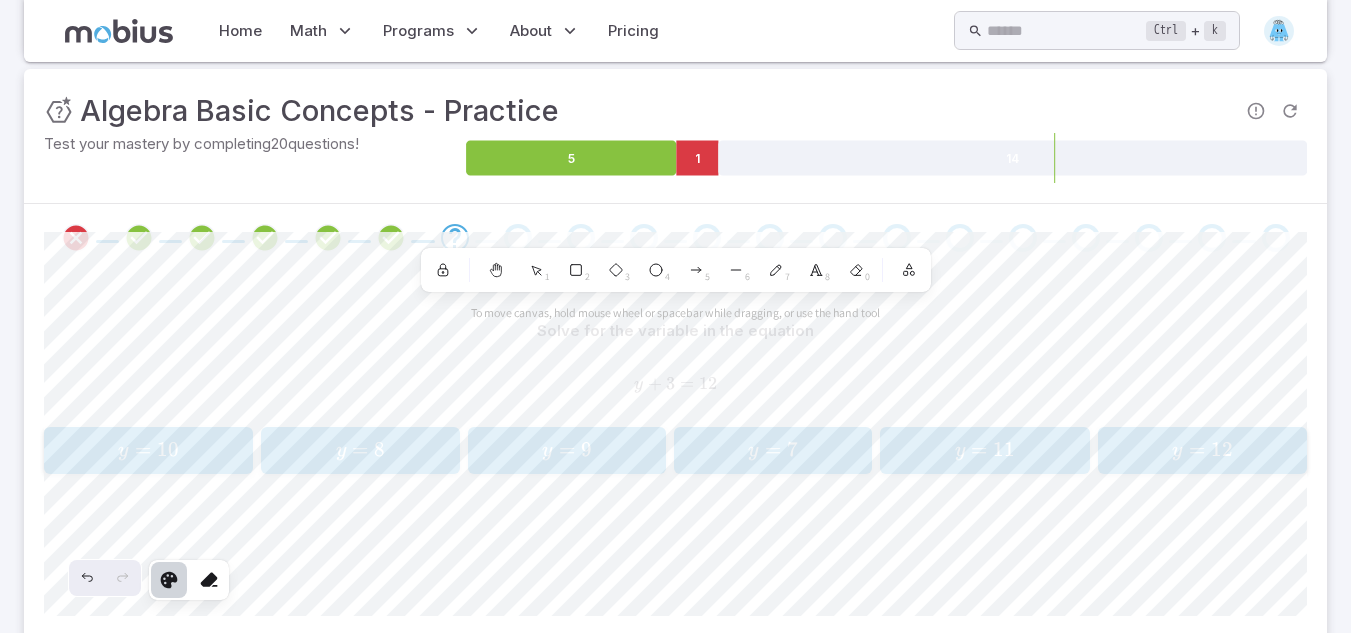 click at bounding box center [169, 580] 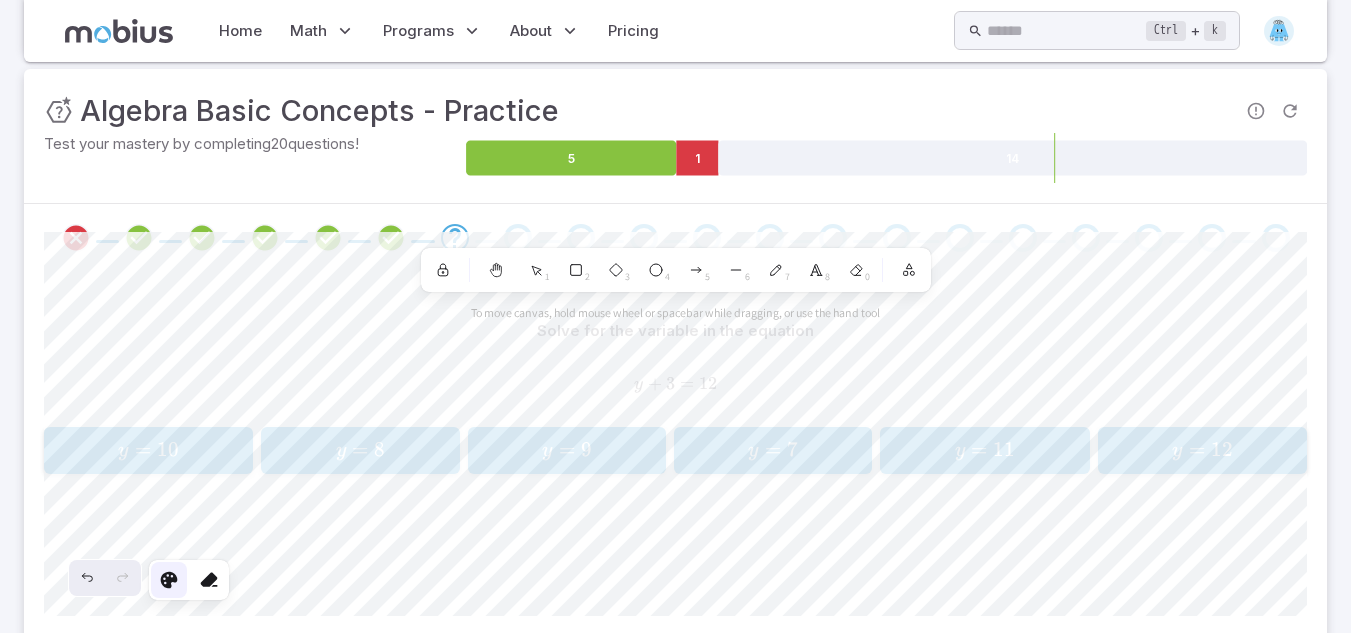 click at bounding box center [169, 580] 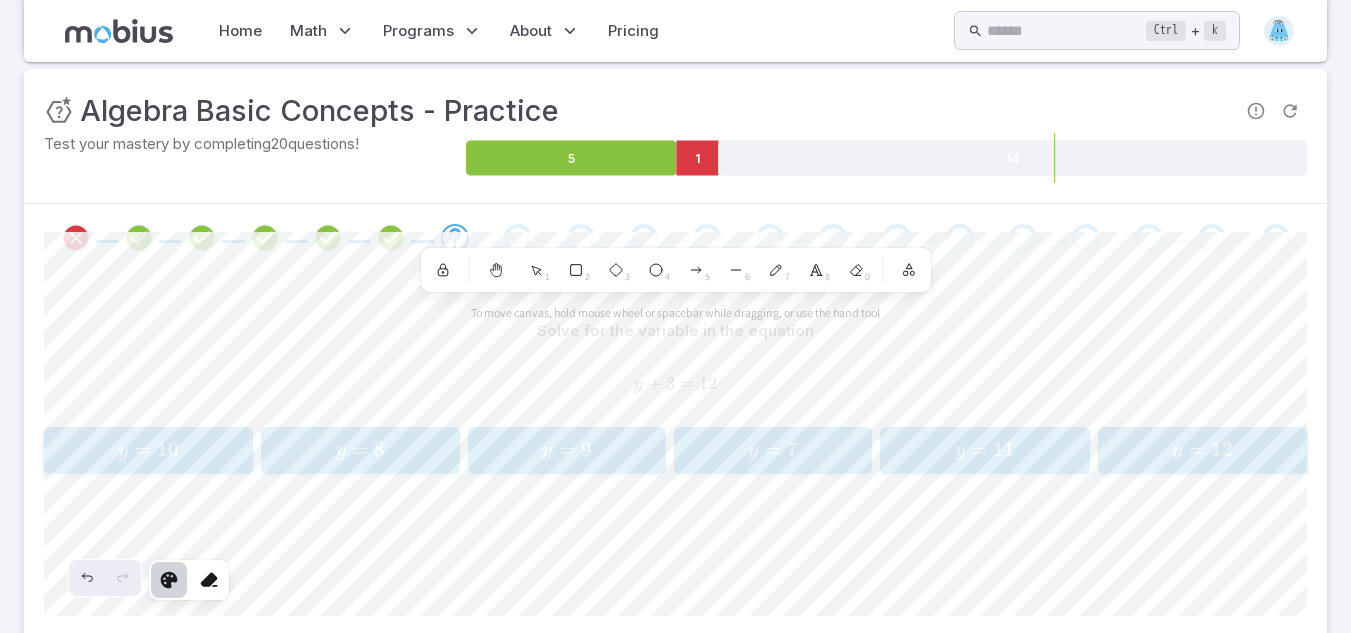 click at bounding box center (169, 580) 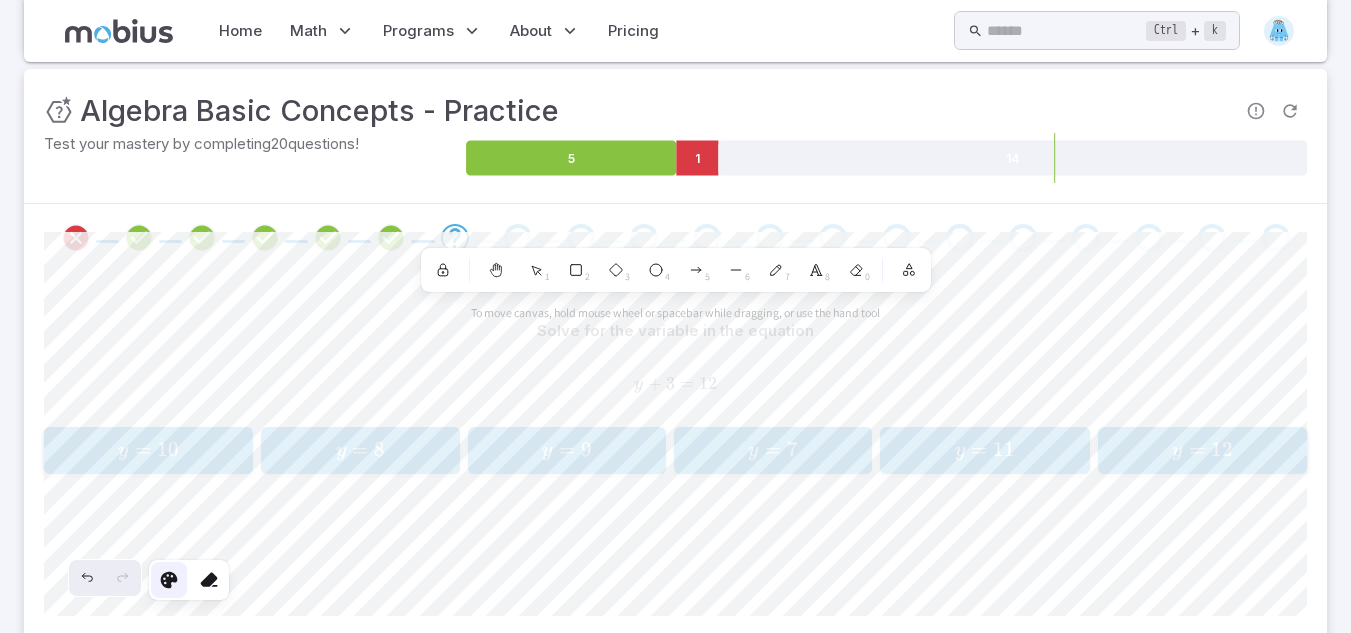 click at bounding box center (169, 580) 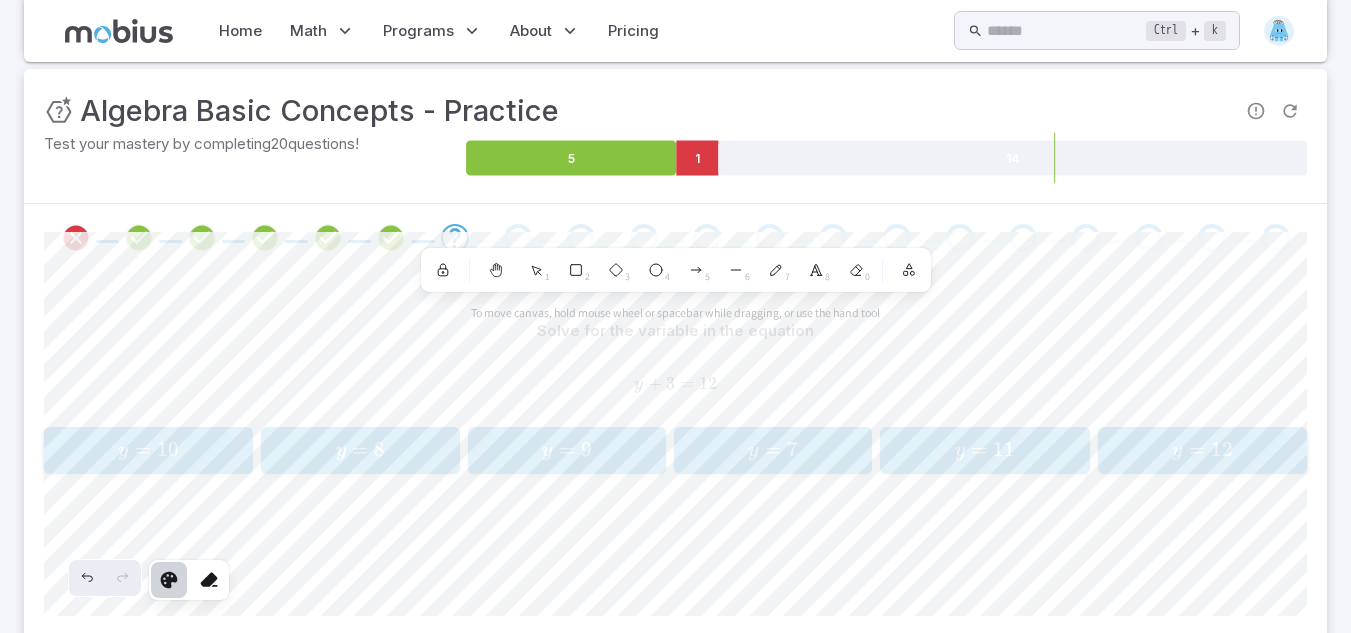 click at bounding box center (169, 580) 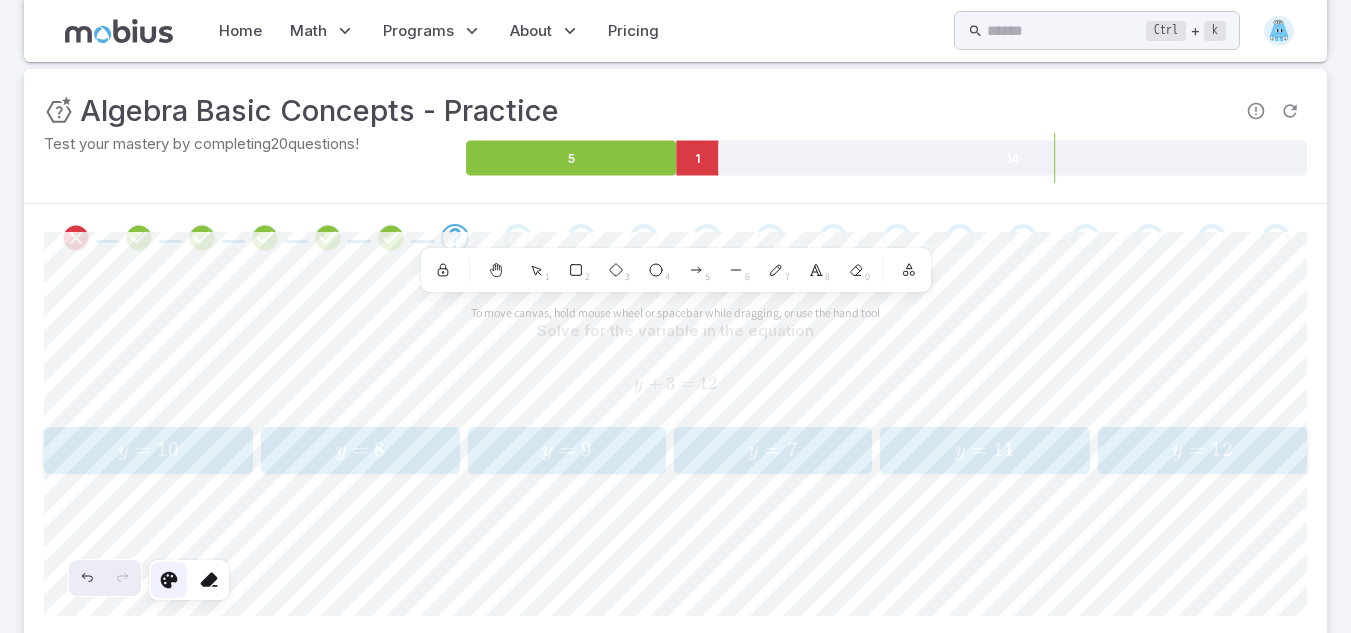 click at bounding box center (169, 580) 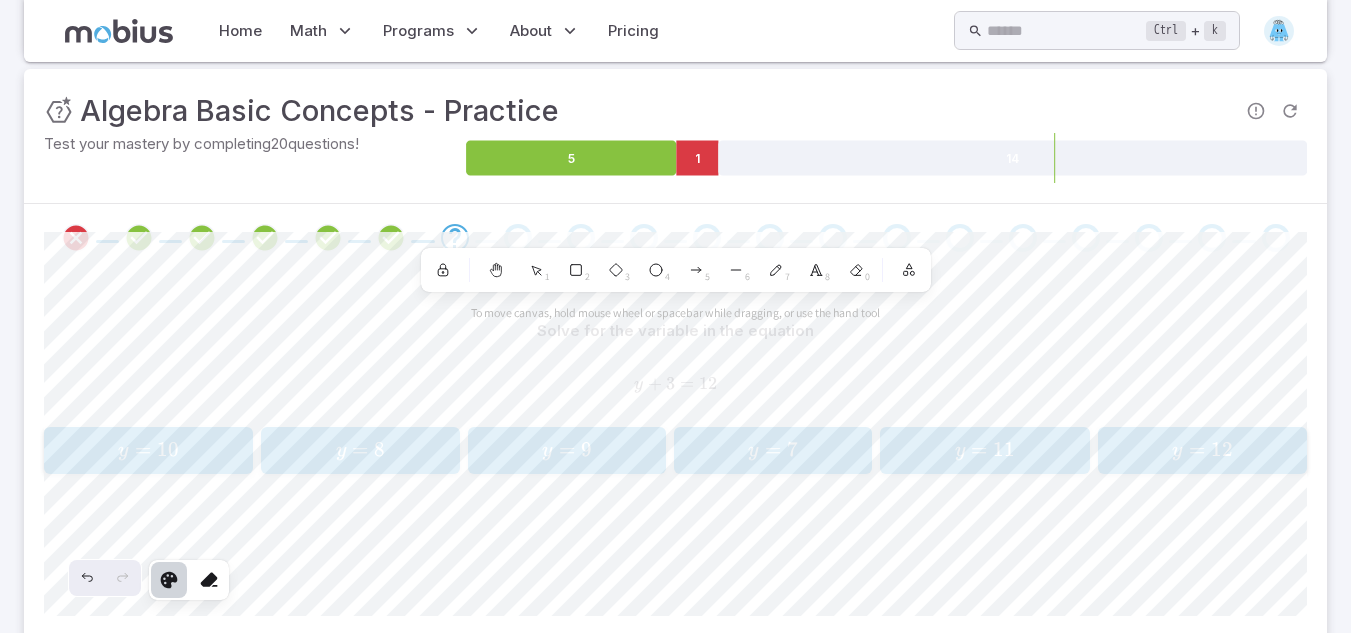 click at bounding box center [169, 580] 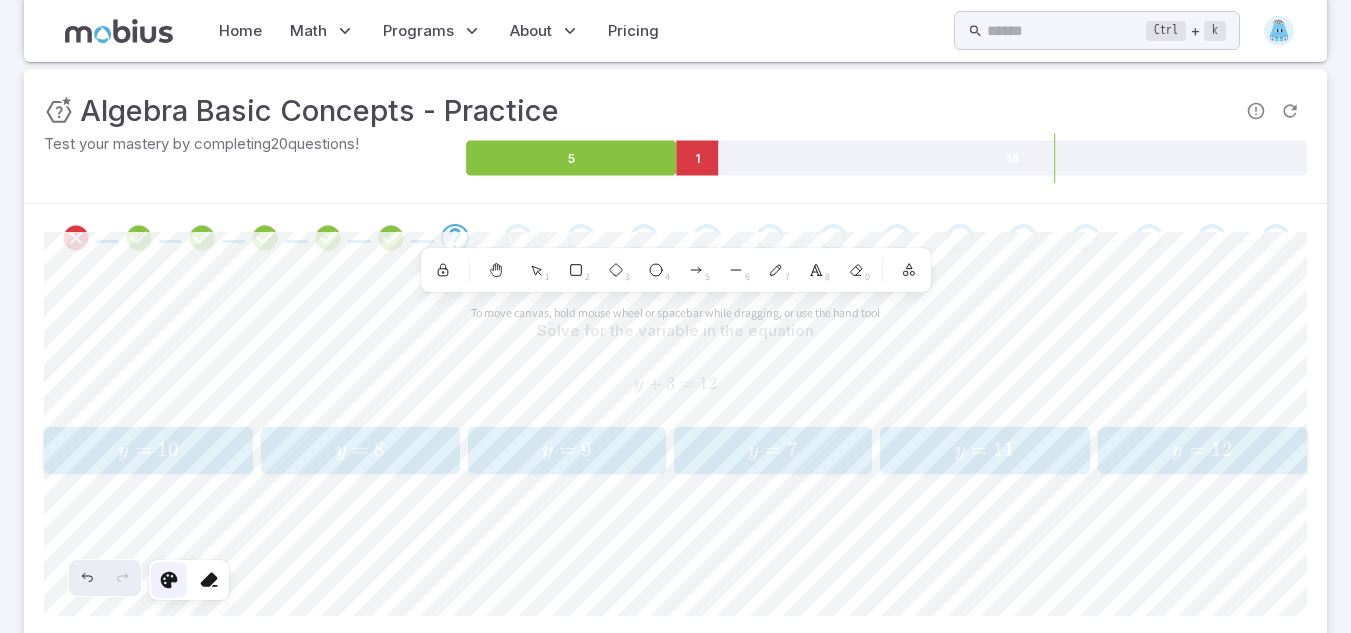 click at bounding box center (169, 580) 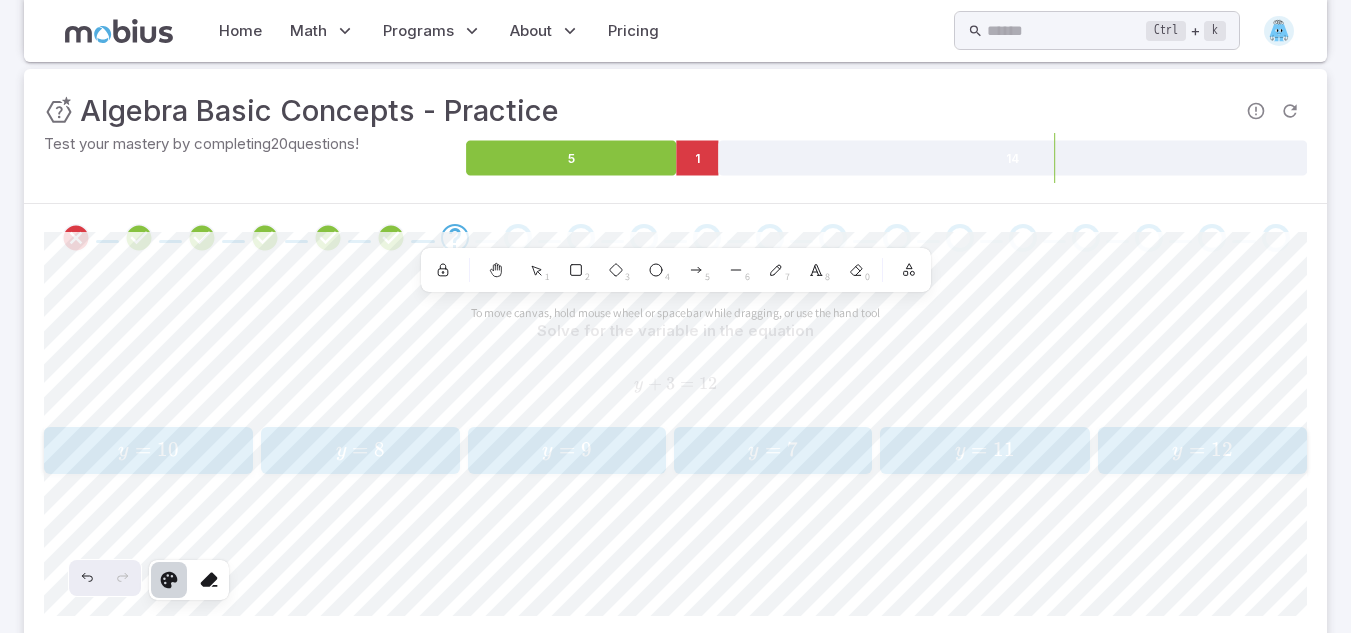 drag, startPoint x: 9, startPoint y: 589, endPoint x: 20, endPoint y: 591, distance: 11.18034 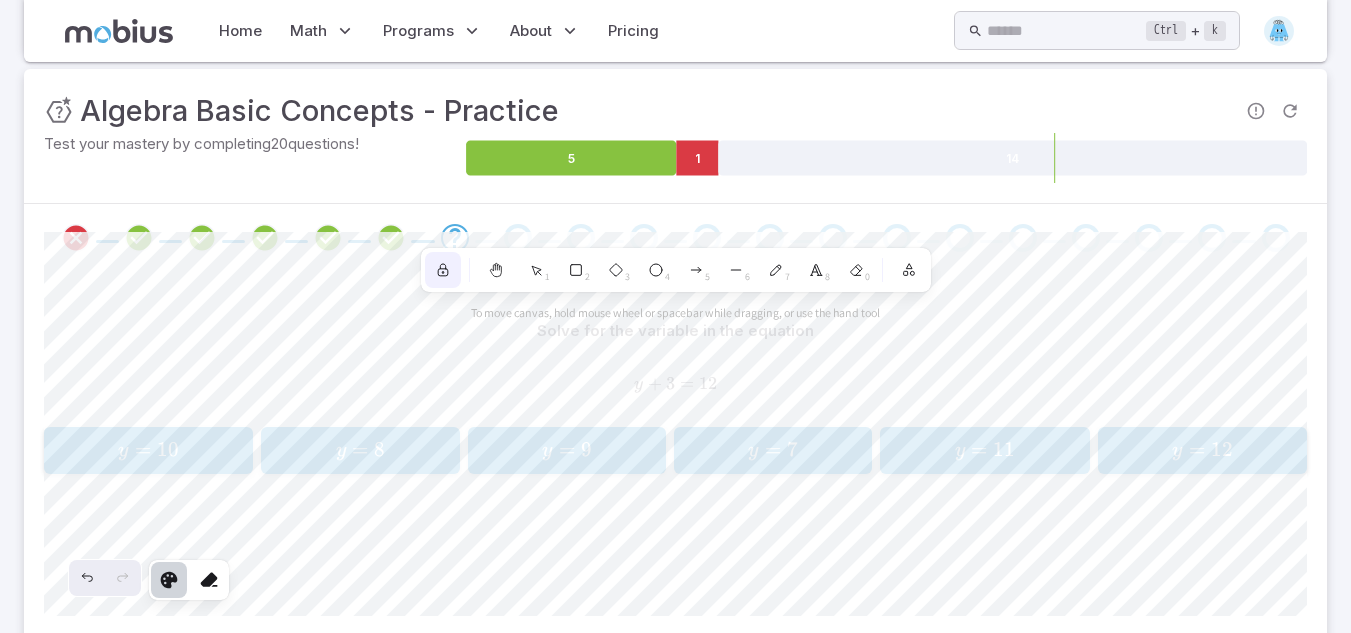 click 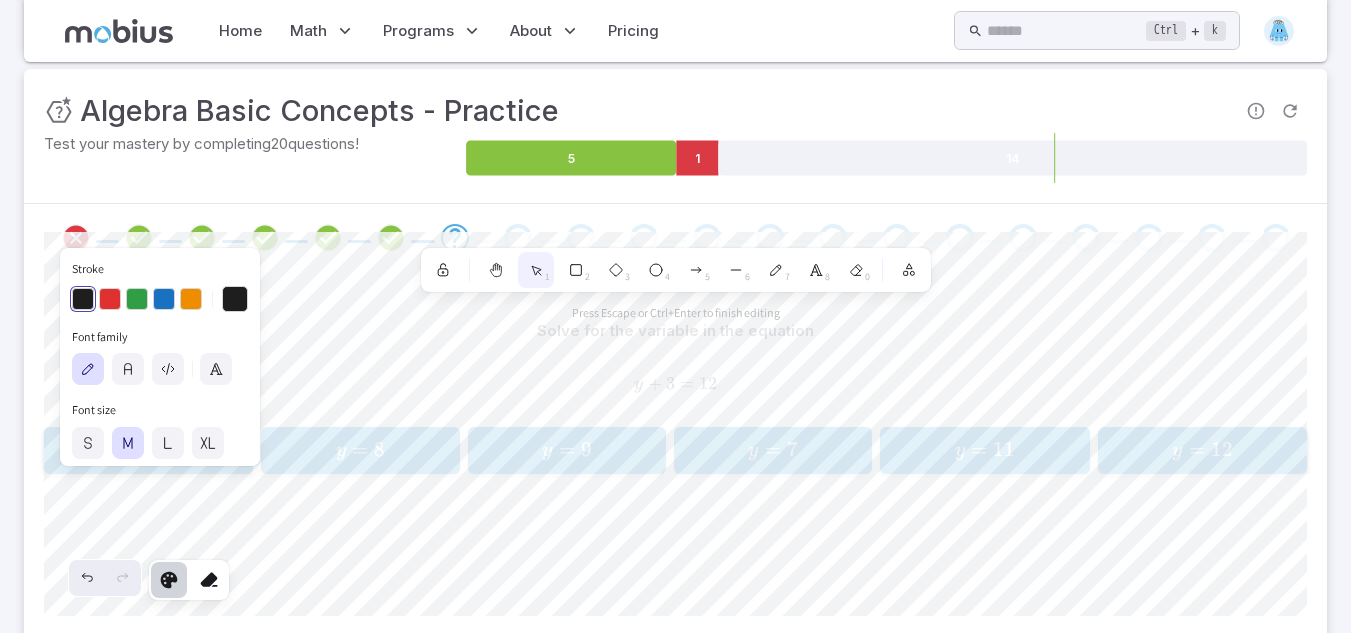 click on "Selected shape actions Stroke Font family Font size Text align Opacity 80 0 Layers Press Escape or Ctrl+Enter to finish editing Shapes 1 2 3 4 5 6 7 8 0 Library Canvas actions 100 %   Exit zen mode" at bounding box center [675, 424] 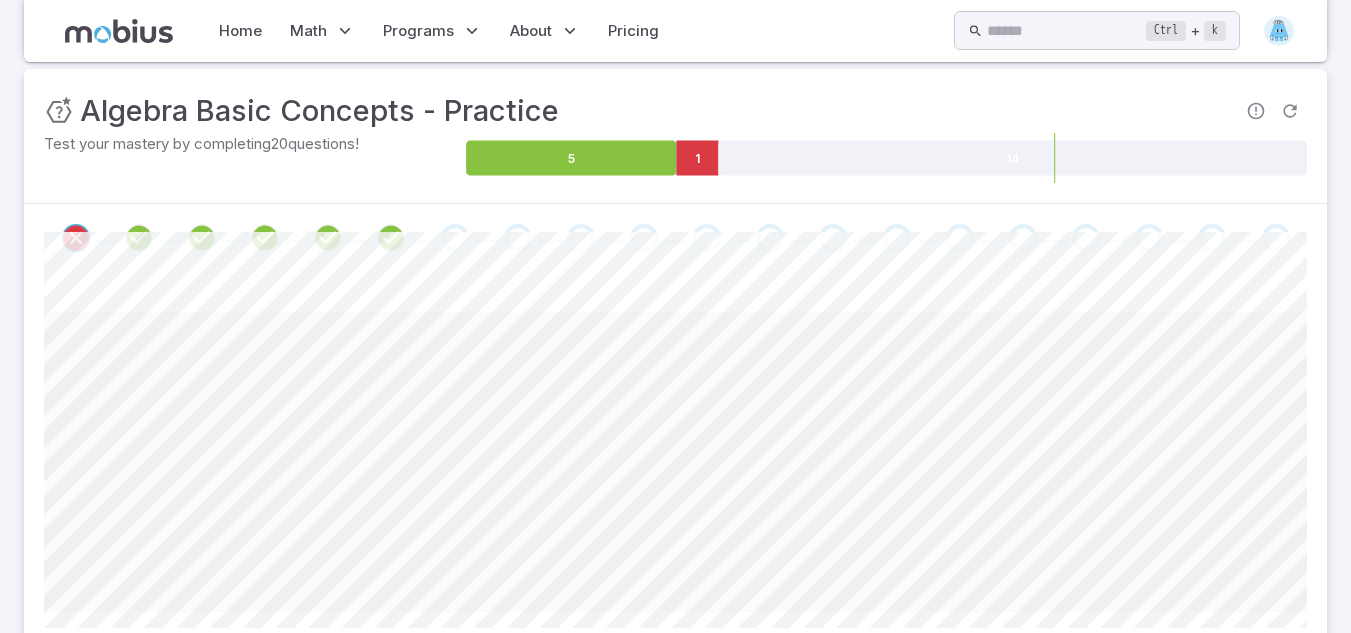 scroll, scrollTop: 241, scrollLeft: 0, axis: vertical 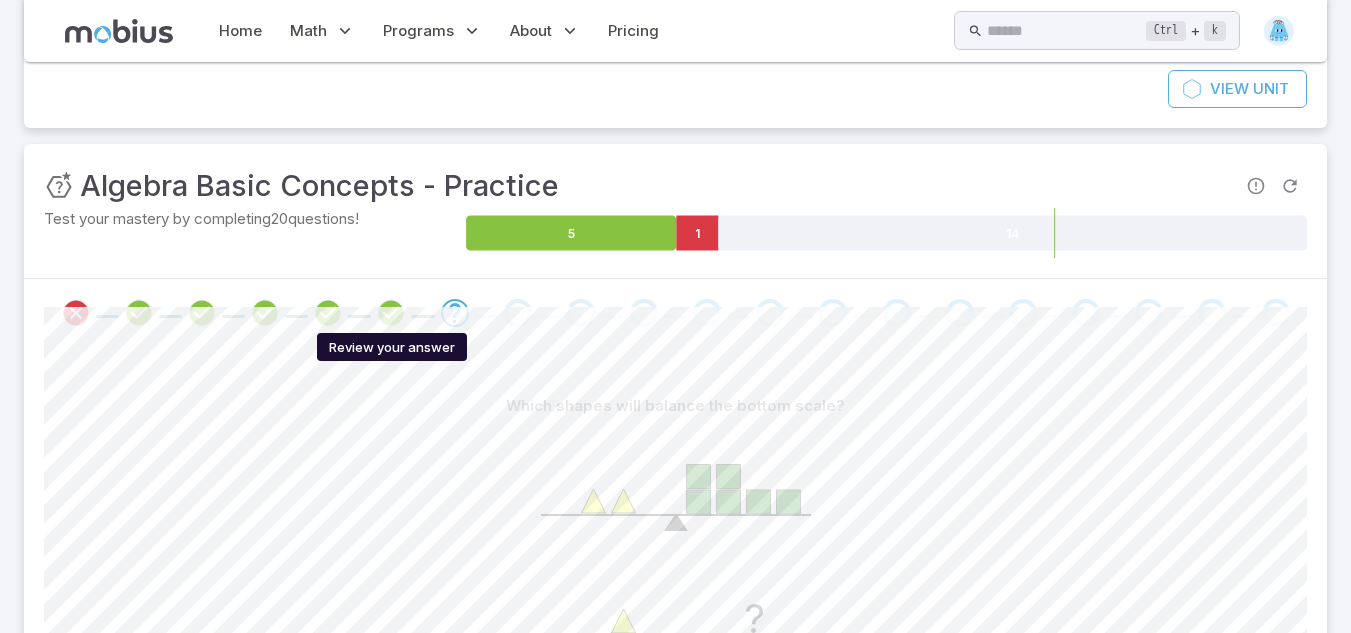 click at bounding box center (391, 313) 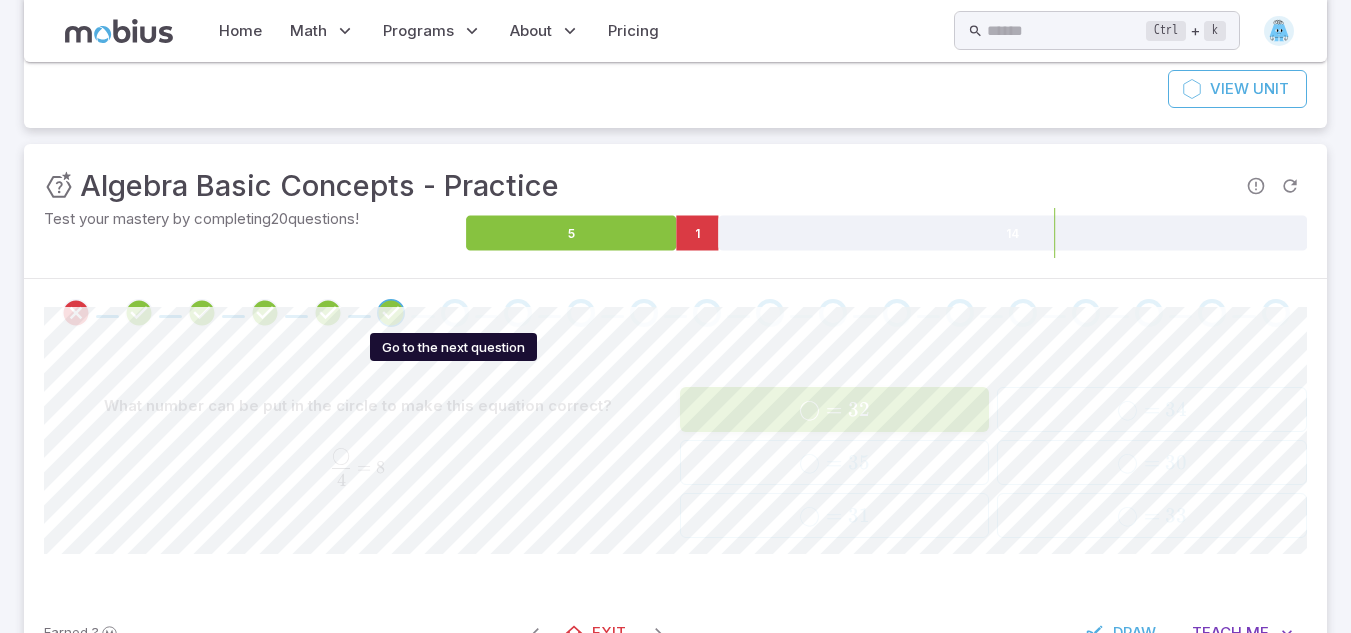 click at bounding box center [455, 313] 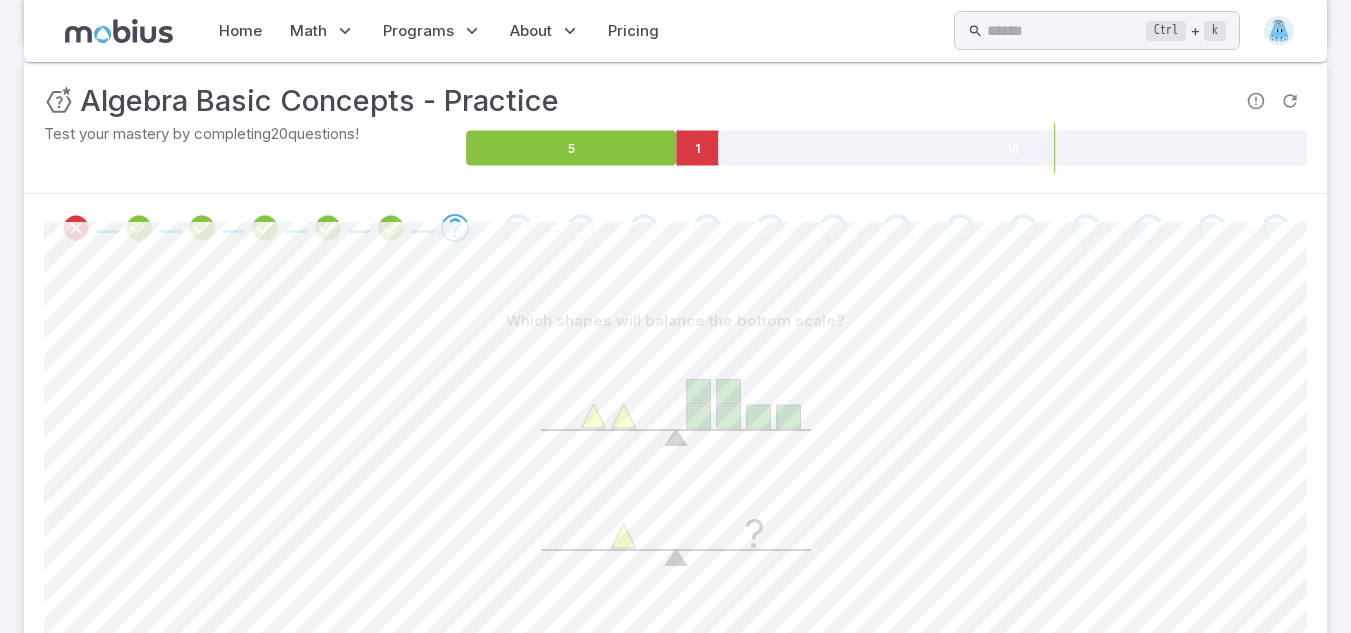 scroll, scrollTop: 227, scrollLeft: 0, axis: vertical 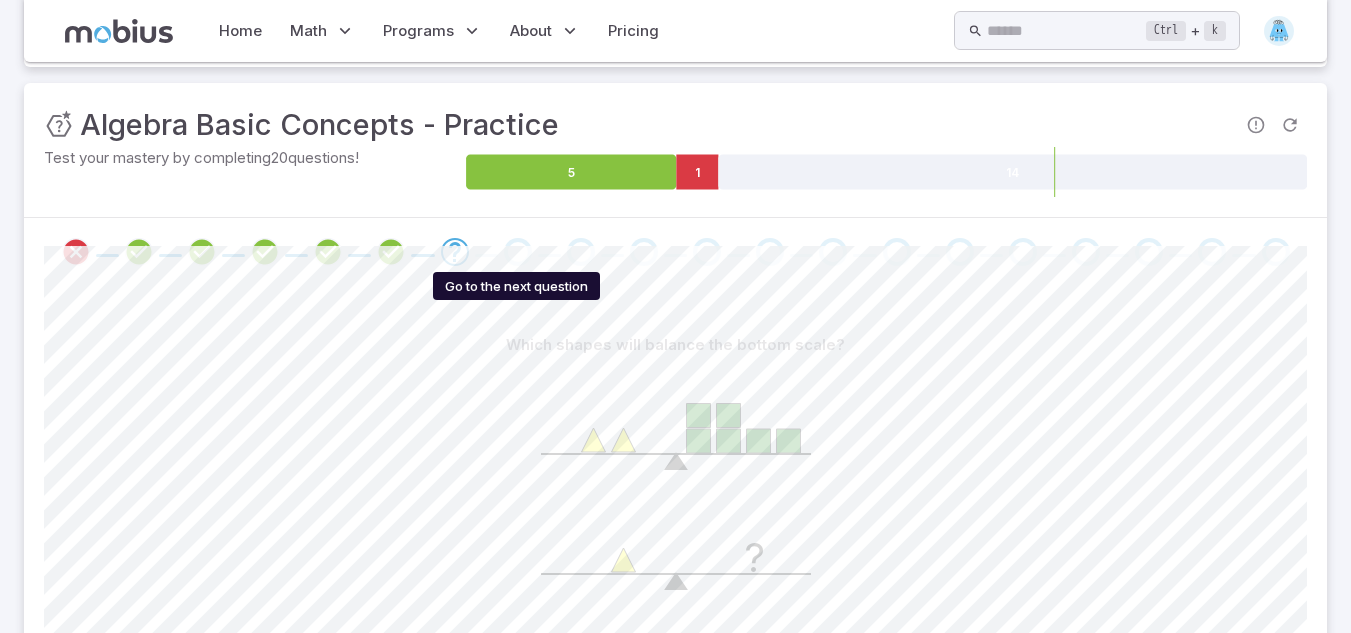 click at bounding box center (518, 252) 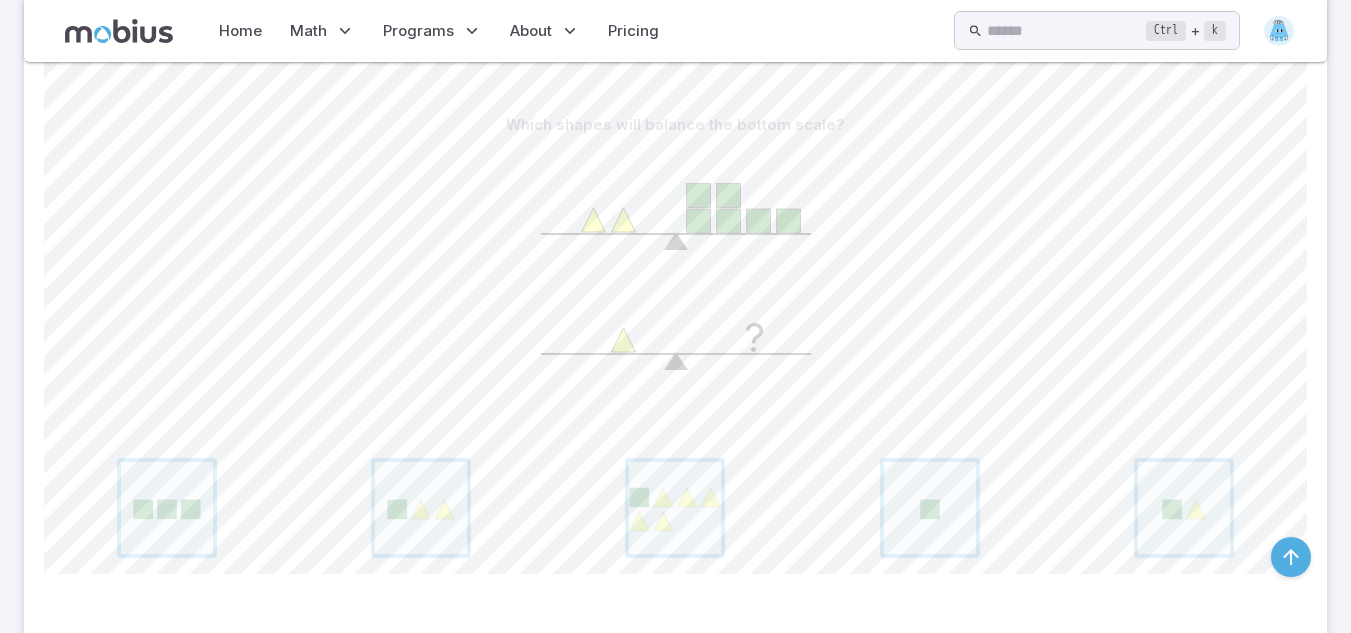 scroll, scrollTop: 448, scrollLeft: 0, axis: vertical 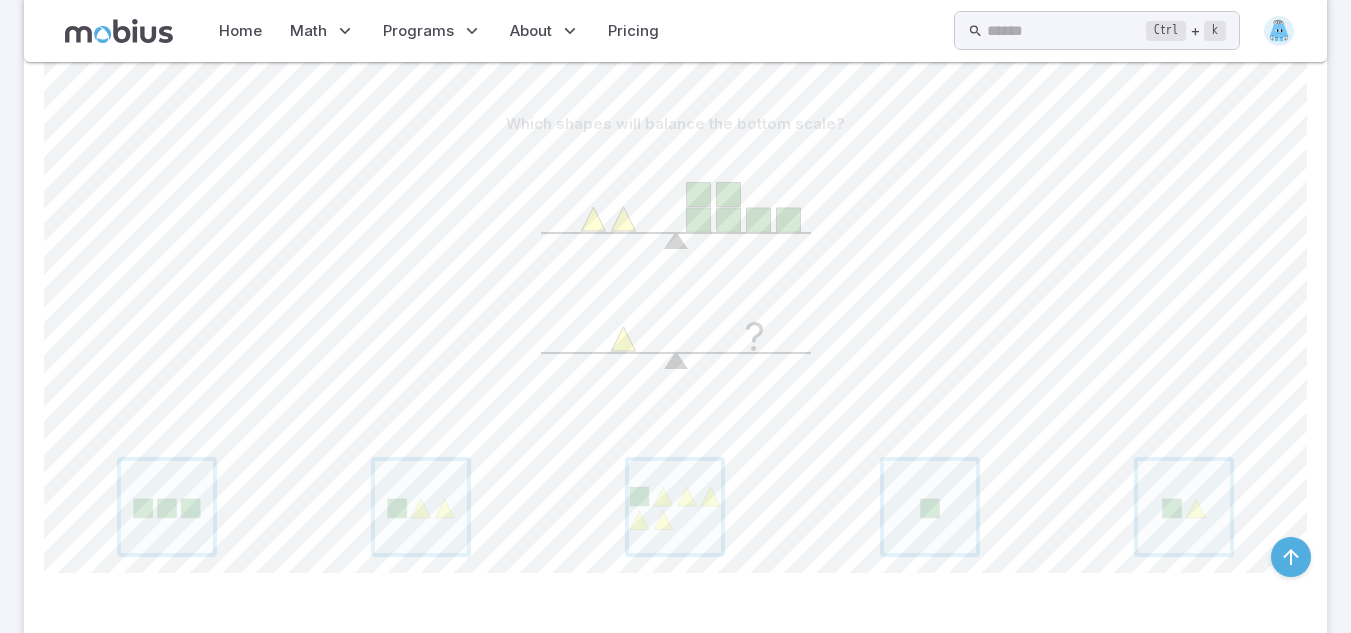 drag, startPoint x: 569, startPoint y: 316, endPoint x: 660, endPoint y: 362, distance: 101.96568 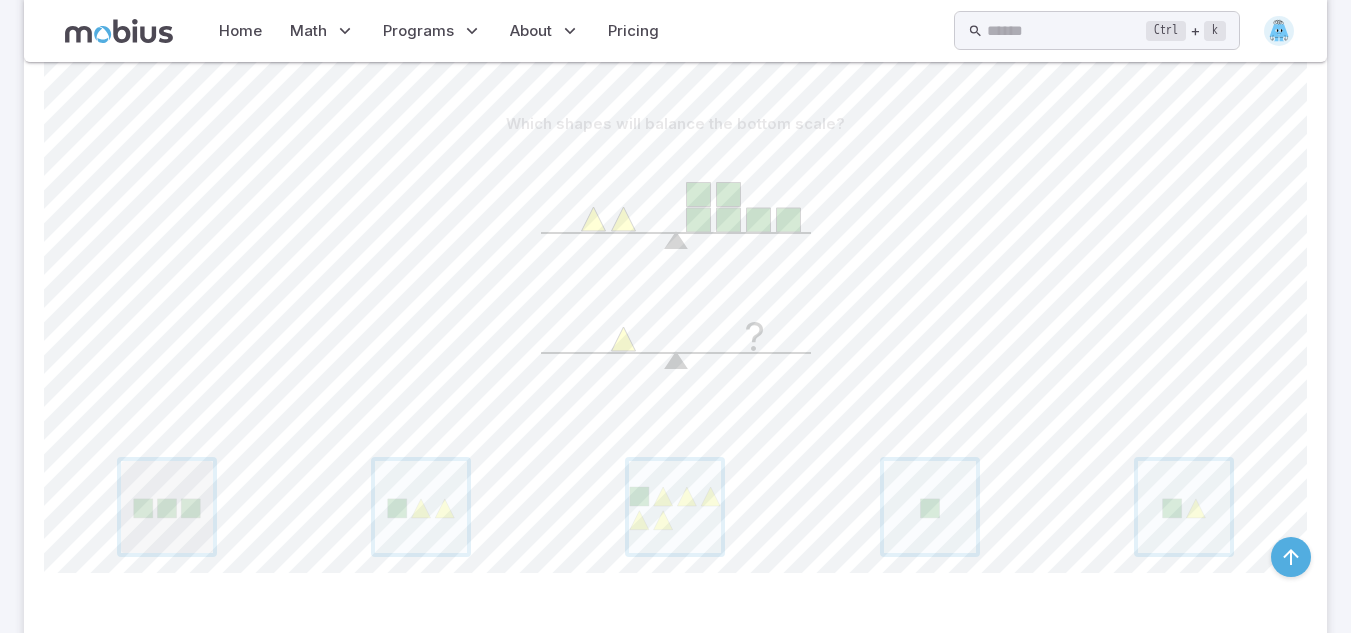 click at bounding box center [167, 507] 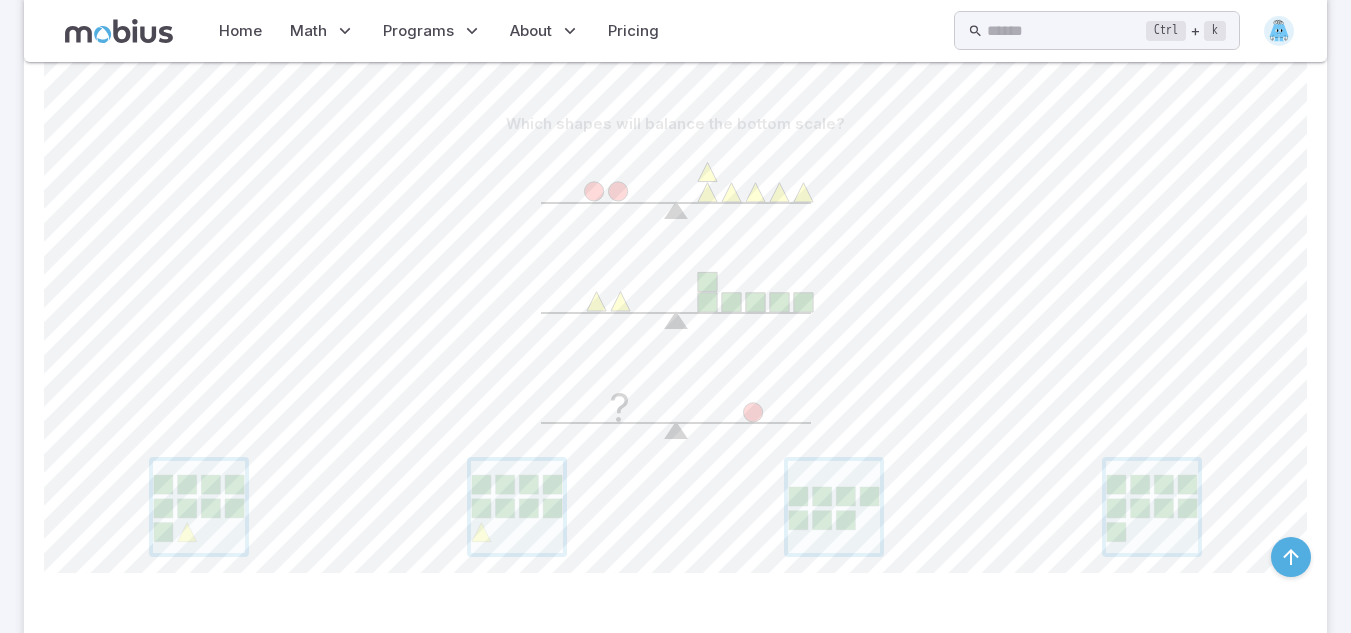 click on "?" at bounding box center (675, 296) 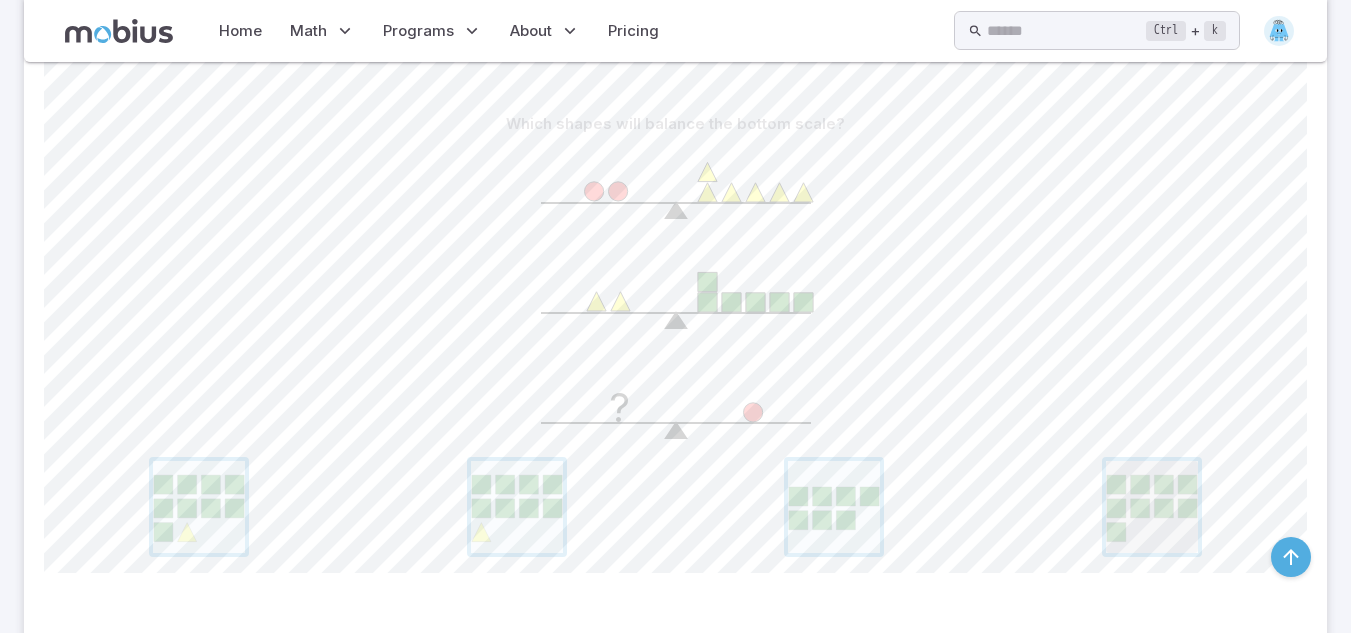 click at bounding box center [1152, 507] 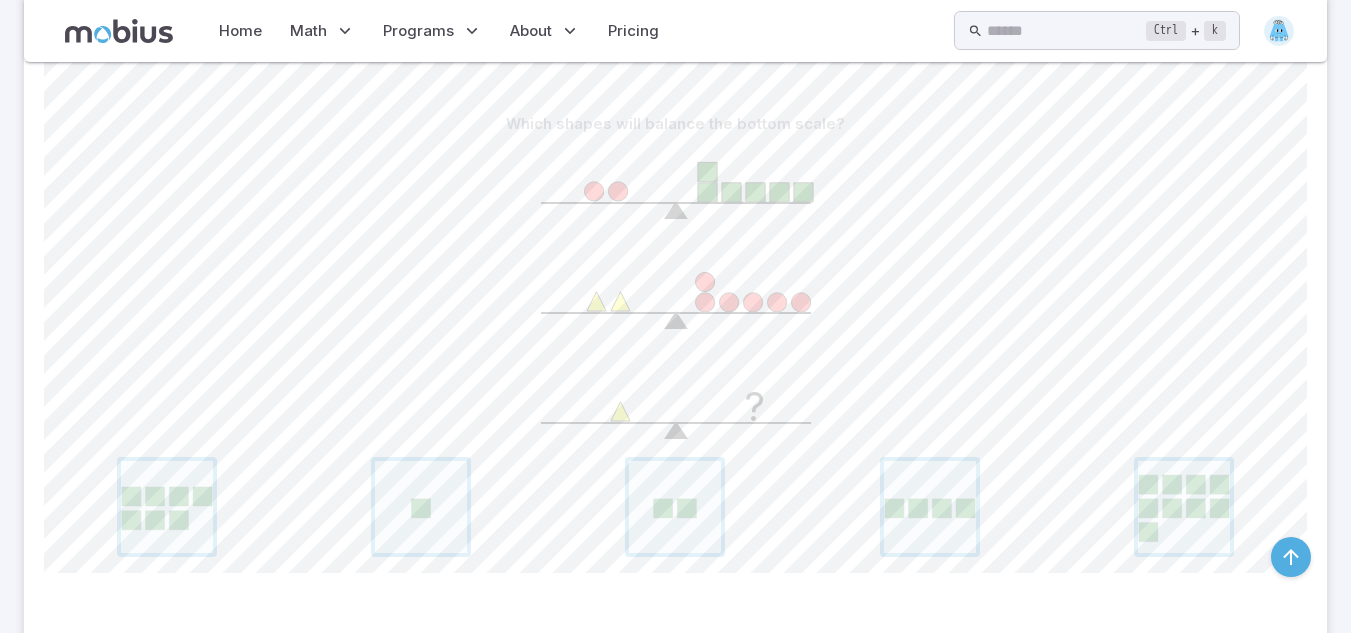 click at bounding box center (675, 507) 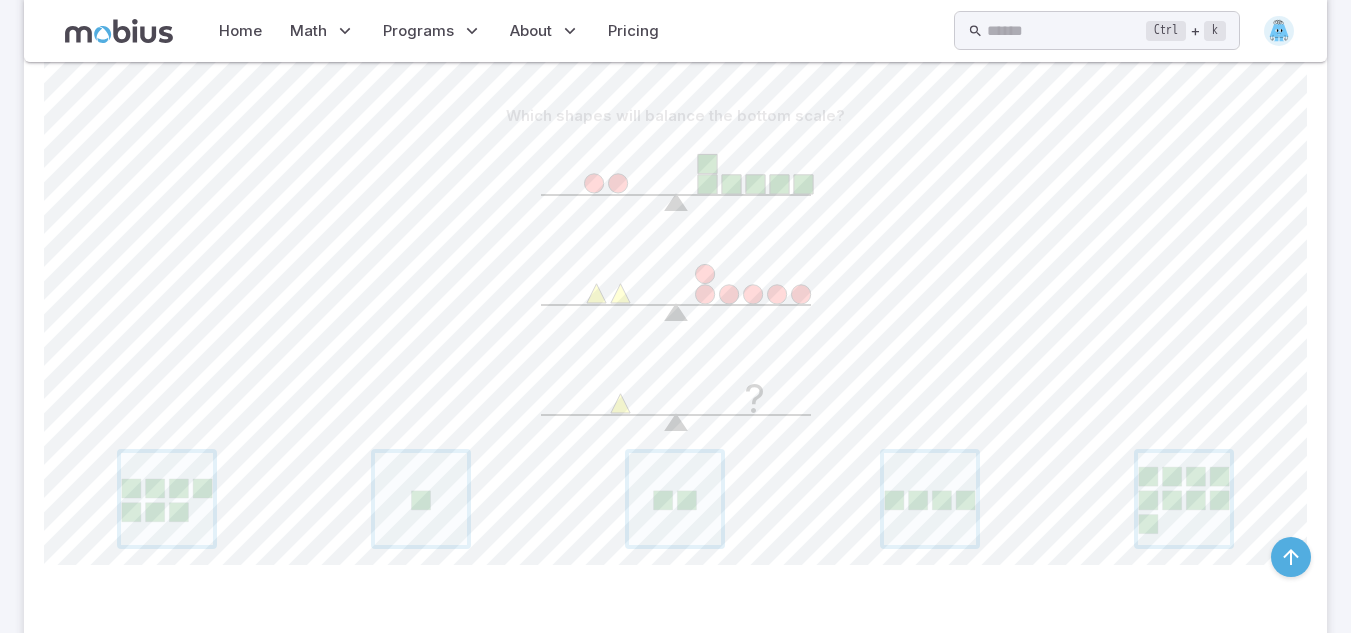 scroll, scrollTop: 495, scrollLeft: 0, axis: vertical 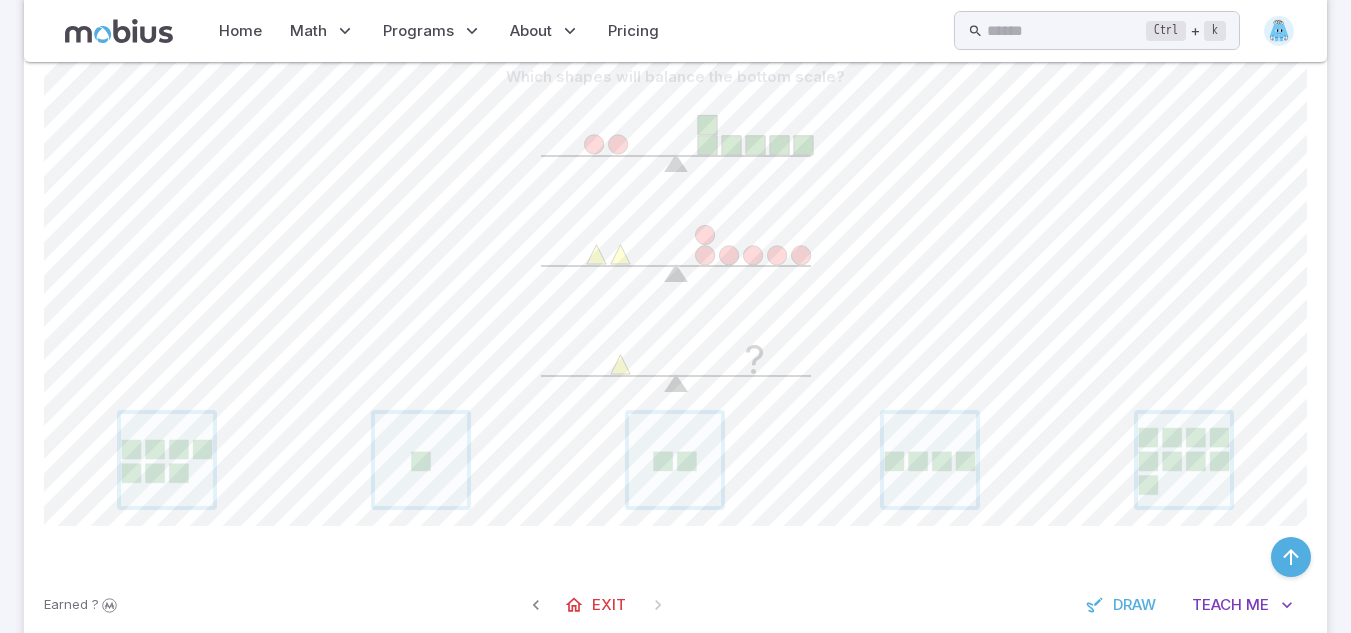 click on "Which shapes will balance the bottom scale?" at bounding box center [675, 77] 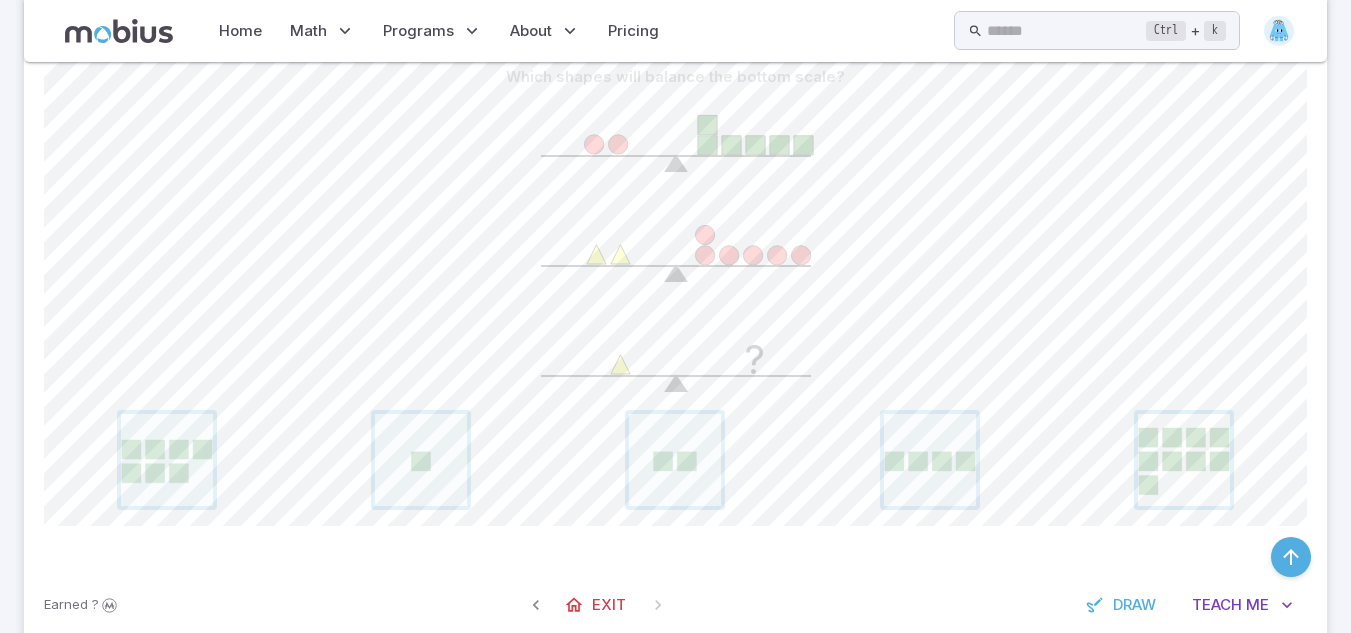 click at bounding box center [1184, 460] 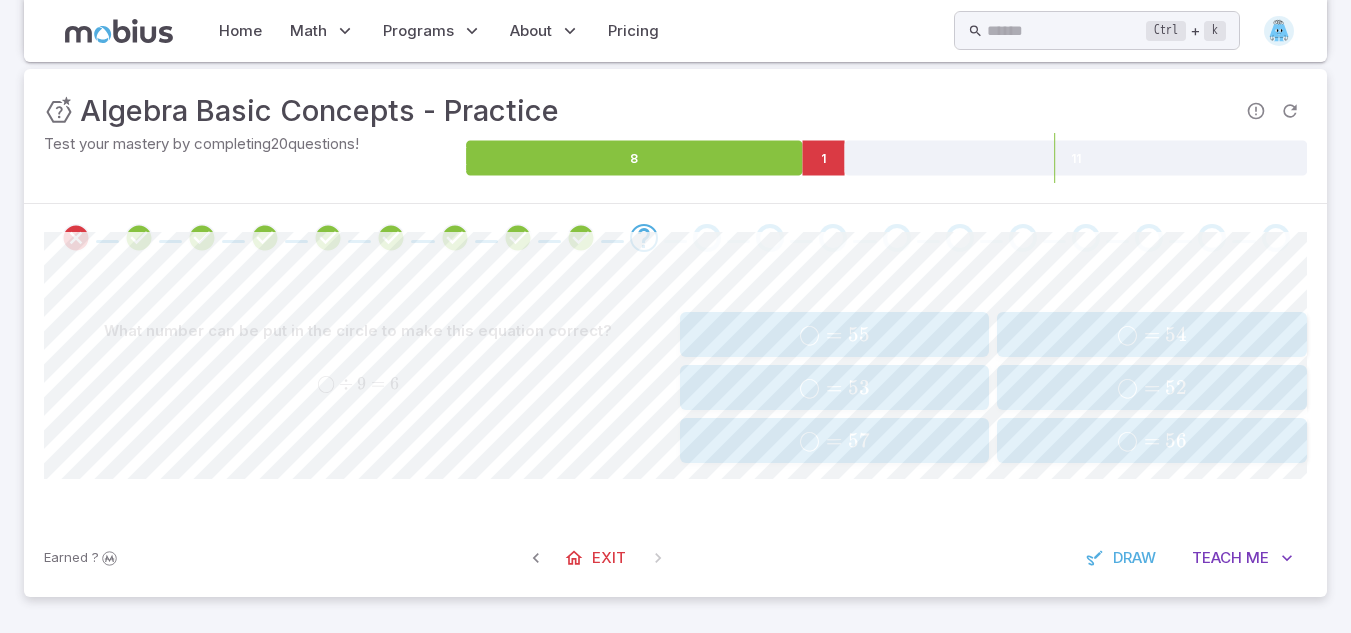 scroll, scrollTop: 241, scrollLeft: 0, axis: vertical 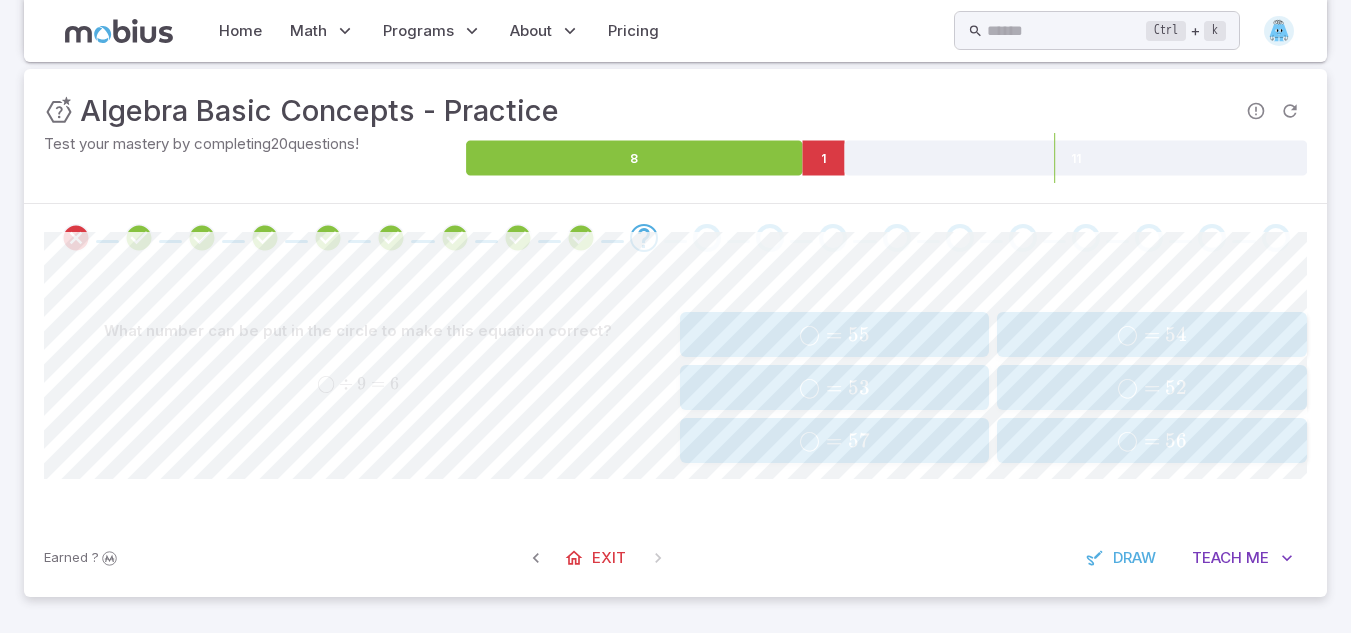 click on "◯ = 54" at bounding box center (1152, 334) 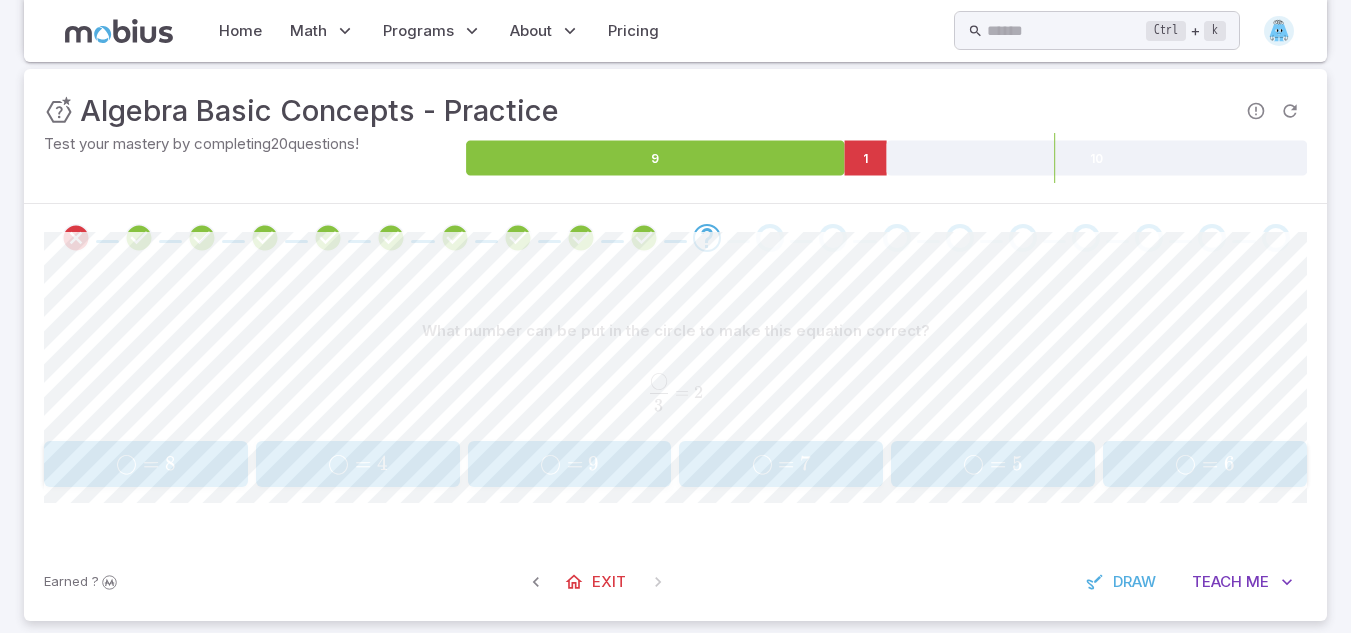click on "=" at bounding box center [1210, 463] 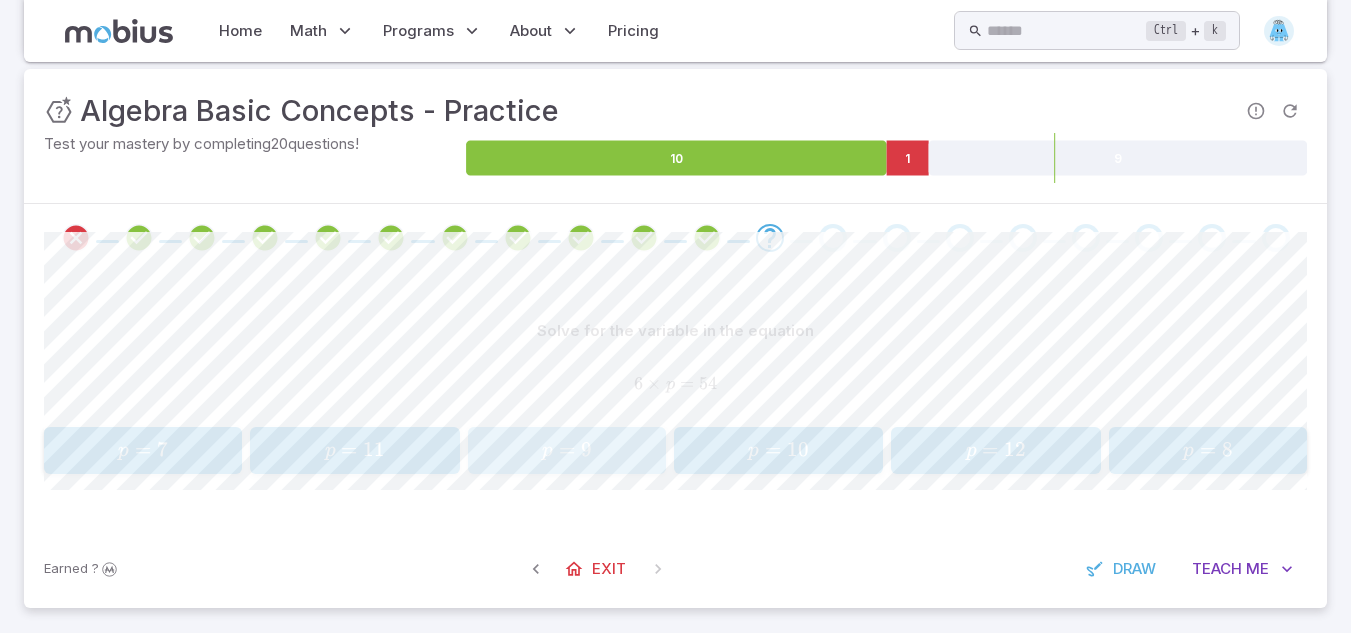 click on "p = 9" at bounding box center [567, 450] 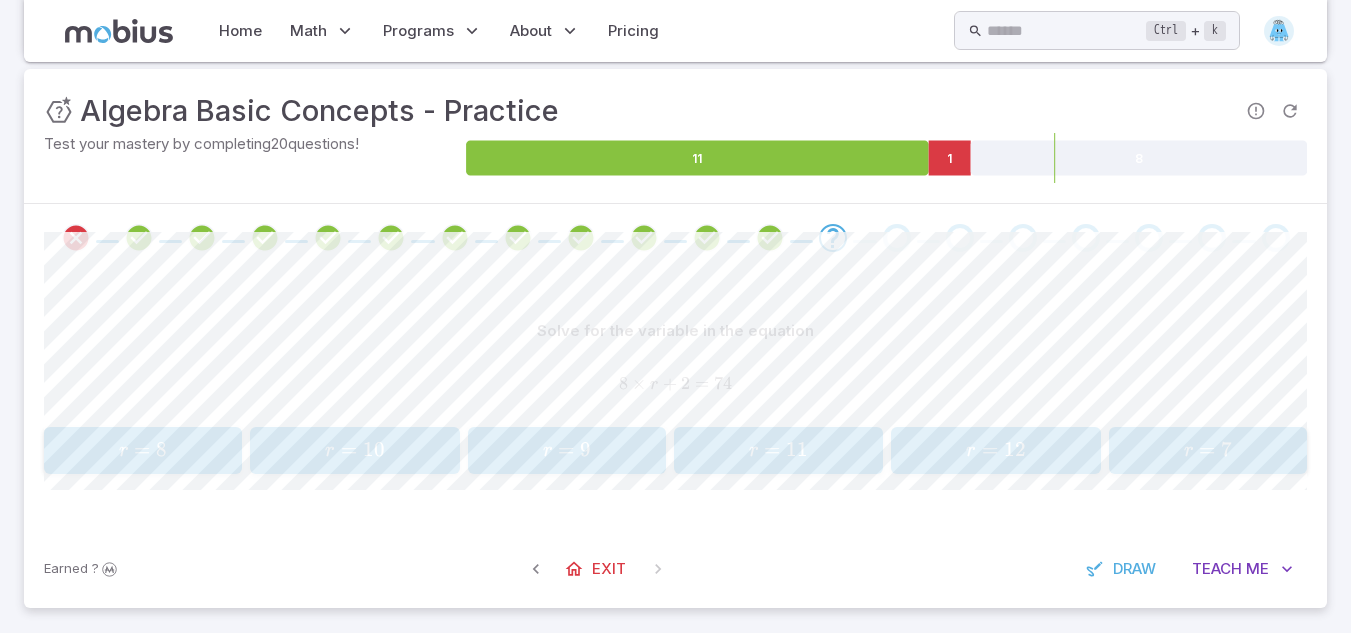 click on "Earned  ? Exit Draw Teach Me" at bounding box center (675, 569) 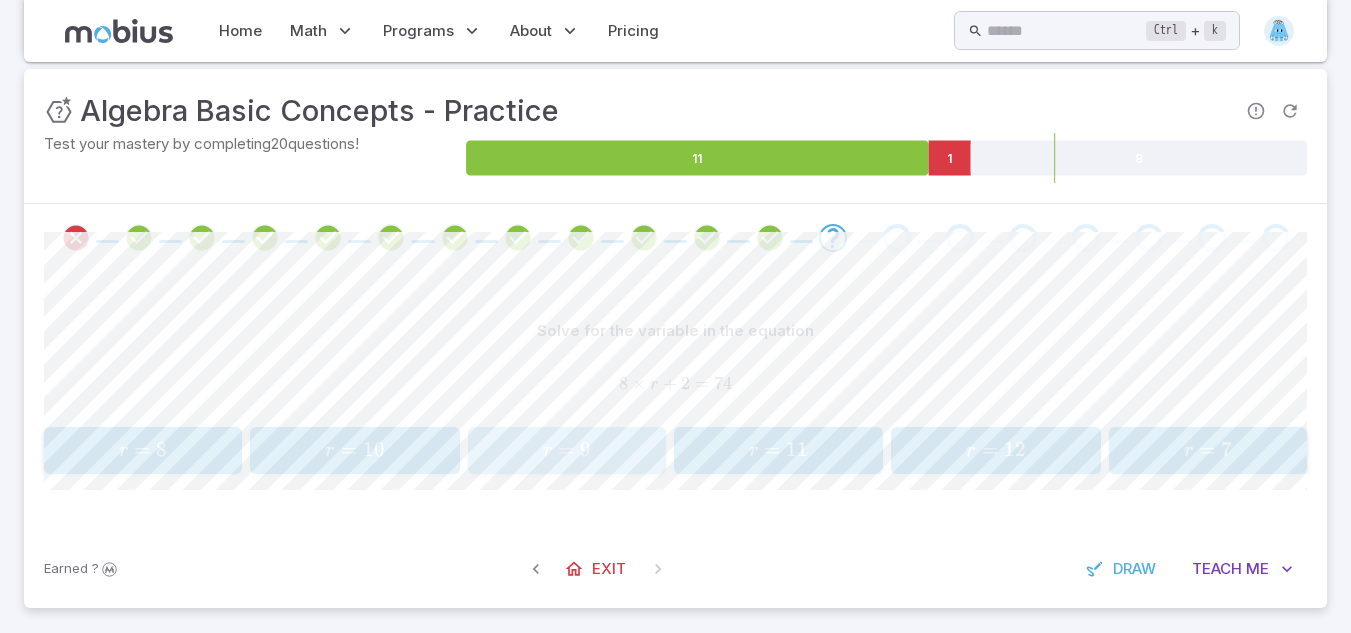 click on "r" at bounding box center (547, 451) 